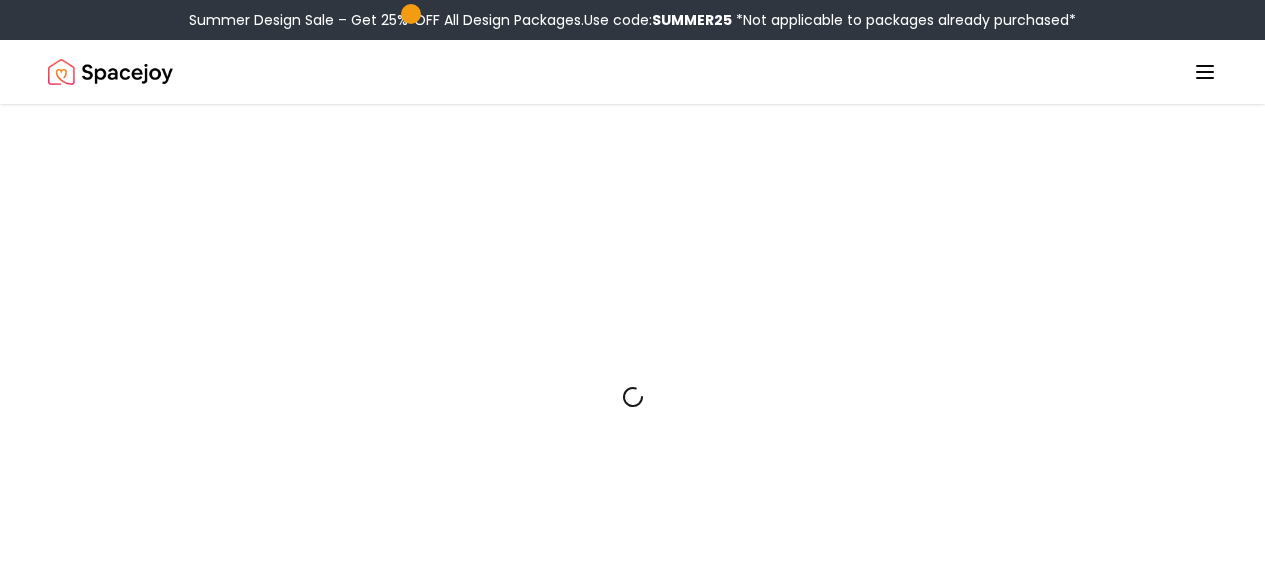 scroll, scrollTop: 0, scrollLeft: 0, axis: both 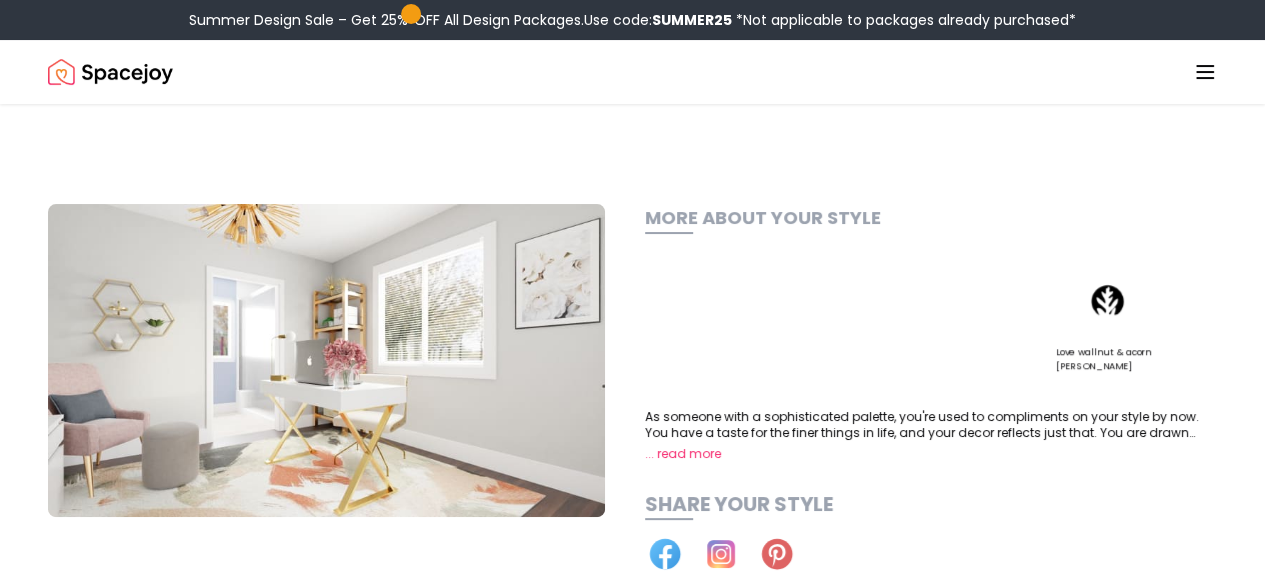 click on "Summer Design Sale – Get 25% OFF All Design Packages.  Use code:  SUMMER25   *Not applicable to packages already purchased* Spacejoy How It Works   Design Portfolio   Pricing Shop Search Start Your Project   Keisha Teel Wykle Your style is a combination of   “ glam “   and   “ mid century ” MORE ABOUT YOUR STYLE Love metallics & brass You're chic & stylish Love wallnut & acorn woods ... read more SHARE YOUR STYLE Start Your Project   Retake Quiz  Explore collections of room designs based on your style View All October 12, 2020 glam October 01, 2020 mid century TESTIMONIALS What clients say “ I loved the design my designer created. It was warm and cozy all at once. I’ve already bought the table in the design. ” Trinity Harding Living Room “ Will never paint or buy furnishing for another room without getting a design from Spacejoy first ” Chelsey Shoup Living room “ We decided to give Spacejoy a try and so glad we did. Couldn’t be happier with how our room turned out. ” Kimberly “ ." at bounding box center [632, 2173] 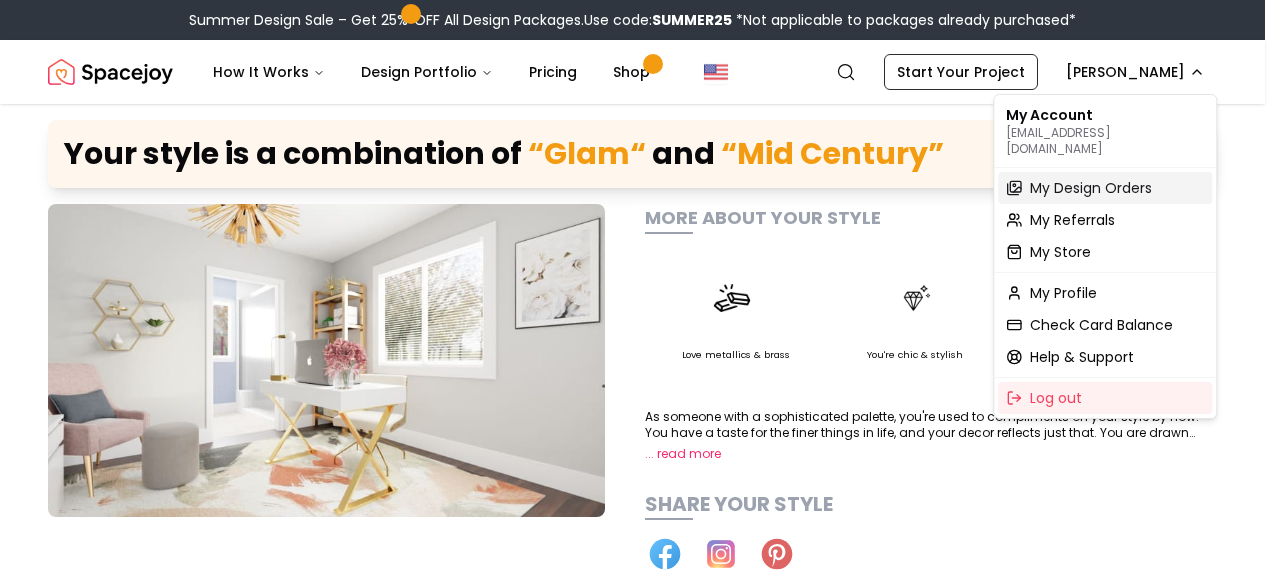click on "My Design Orders" at bounding box center (1091, 188) 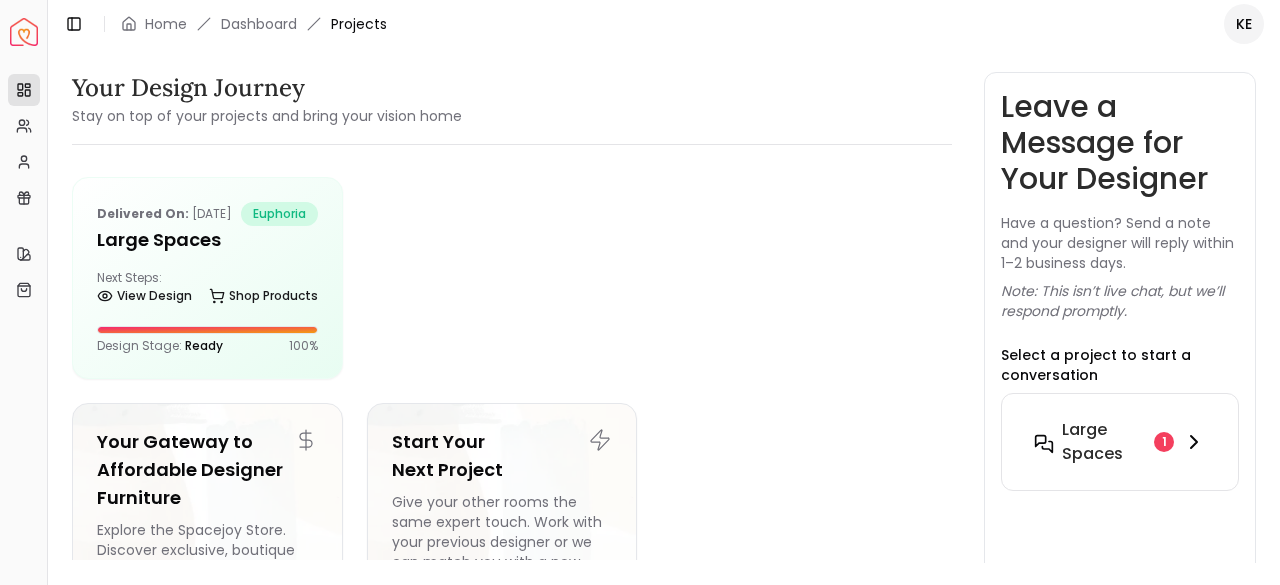 click on "Large Spaces" at bounding box center (1104, 442) 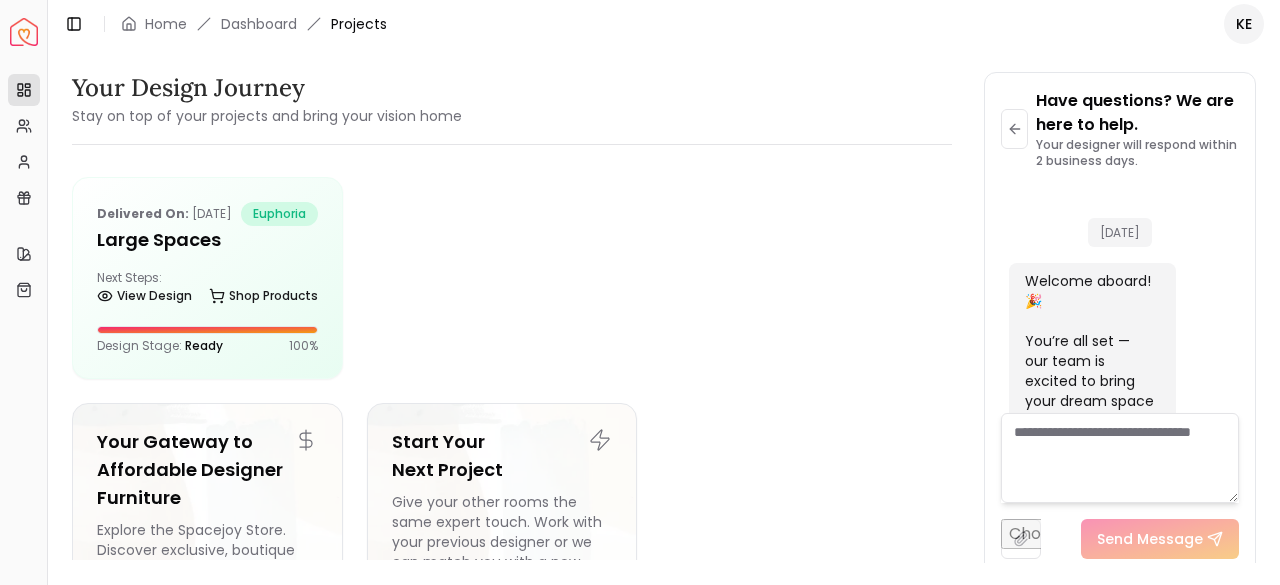 scroll, scrollTop: 1454, scrollLeft: 0, axis: vertical 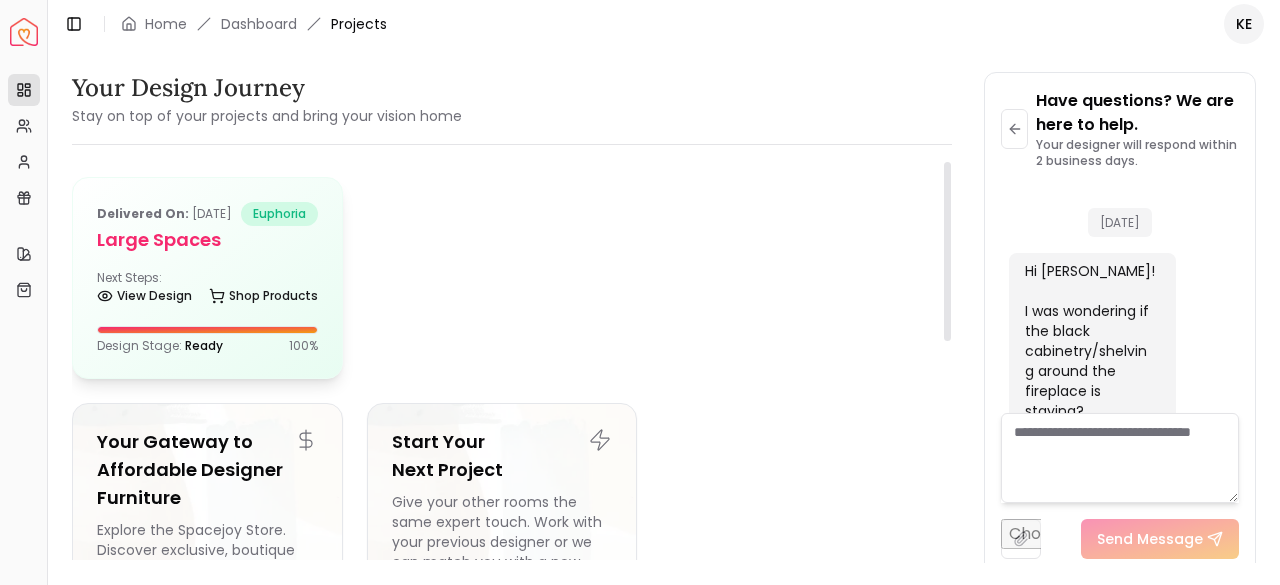 click on "Delivered on:   [DATE] euphoria Large Spaces  Next Steps: View Design Shop Products Design Stage:   Ready 100 %" at bounding box center [207, 278] 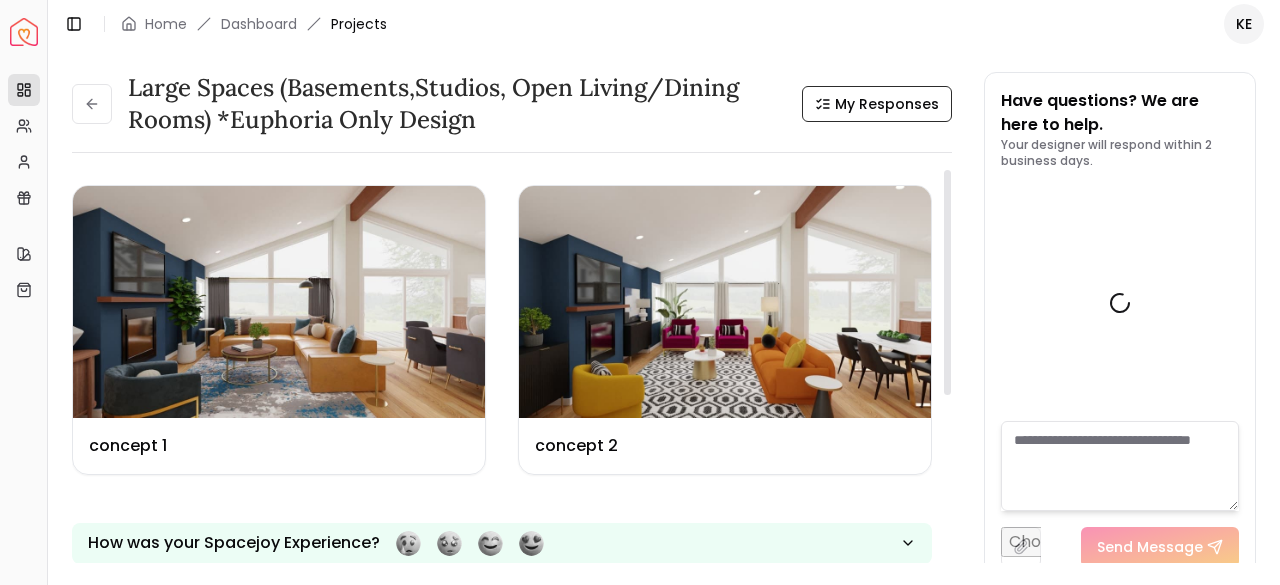 scroll, scrollTop: 1446, scrollLeft: 0, axis: vertical 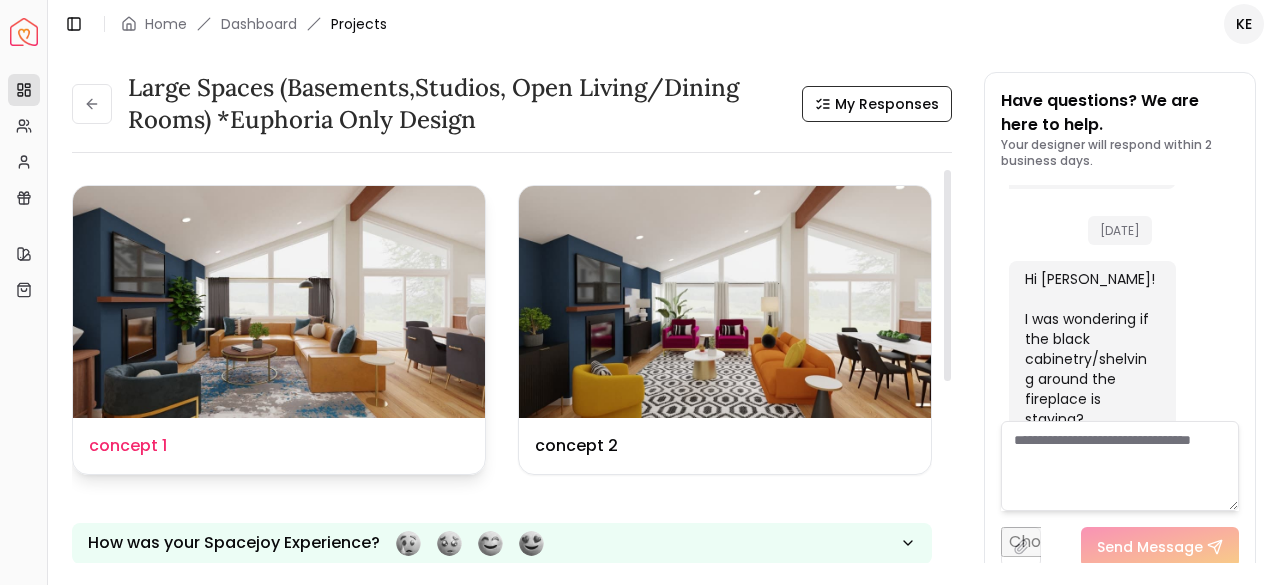 click at bounding box center (279, 302) 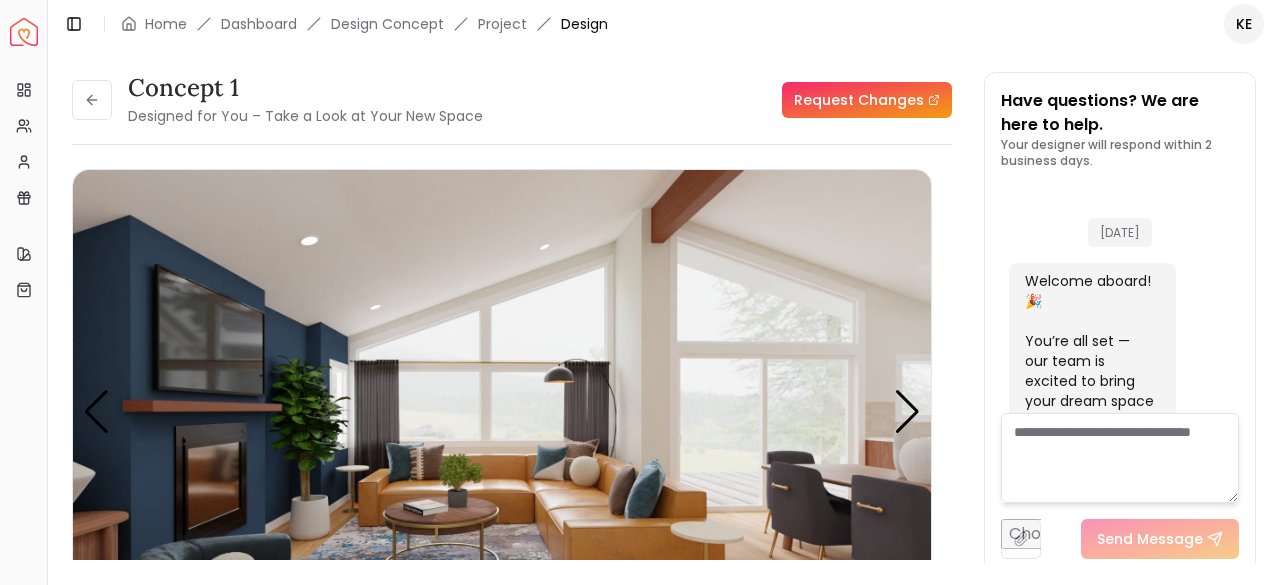 scroll, scrollTop: 1454, scrollLeft: 0, axis: vertical 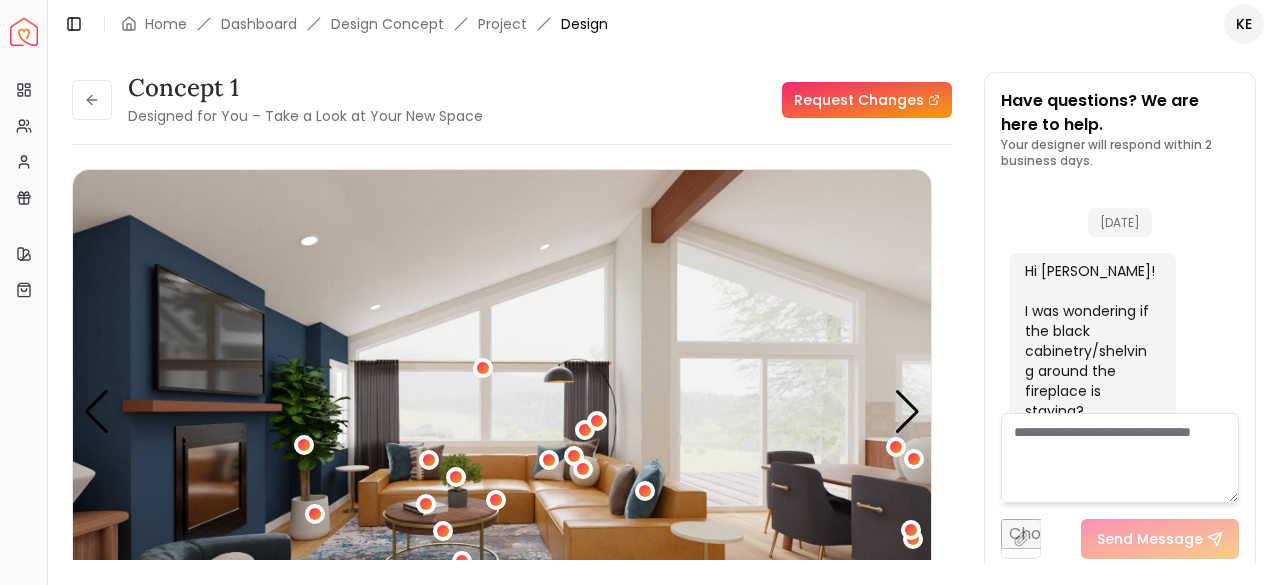 click on "Request Changes" at bounding box center (867, 100) 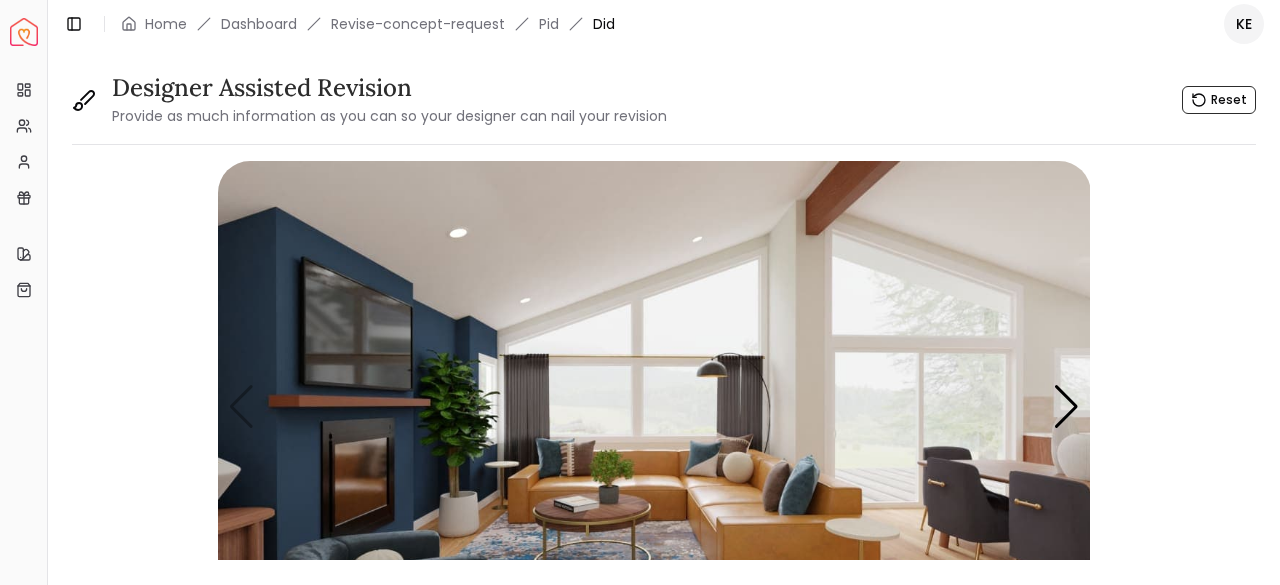 scroll, scrollTop: 0, scrollLeft: 0, axis: both 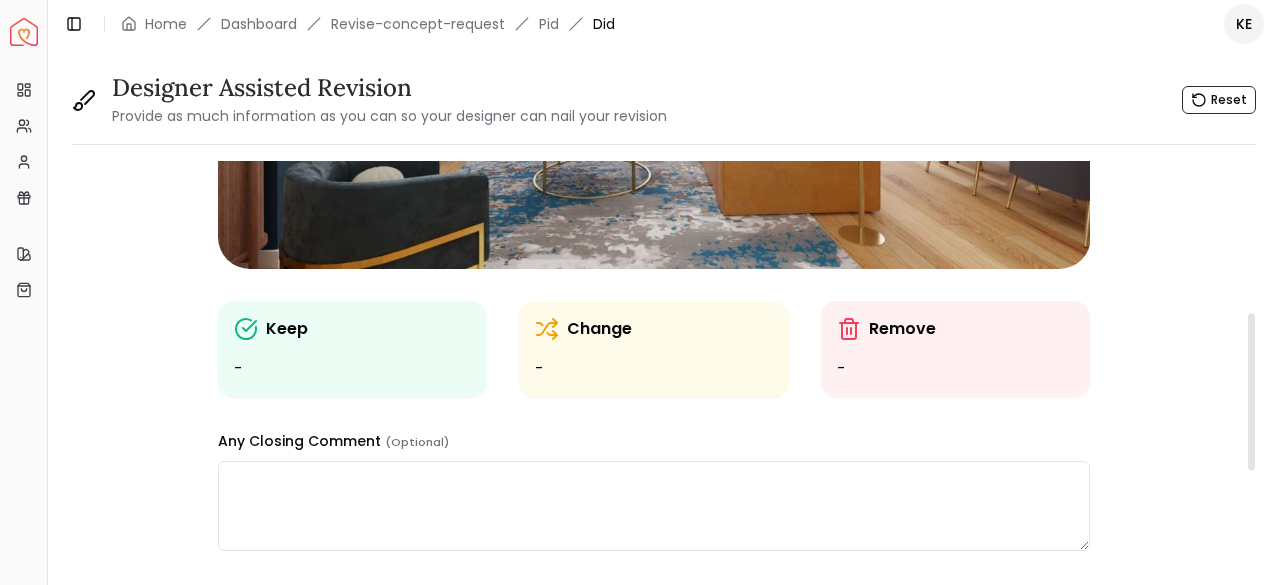 drag, startPoint x: 1248, startPoint y: 241, endPoint x: 1279, endPoint y: 392, distance: 154.14928 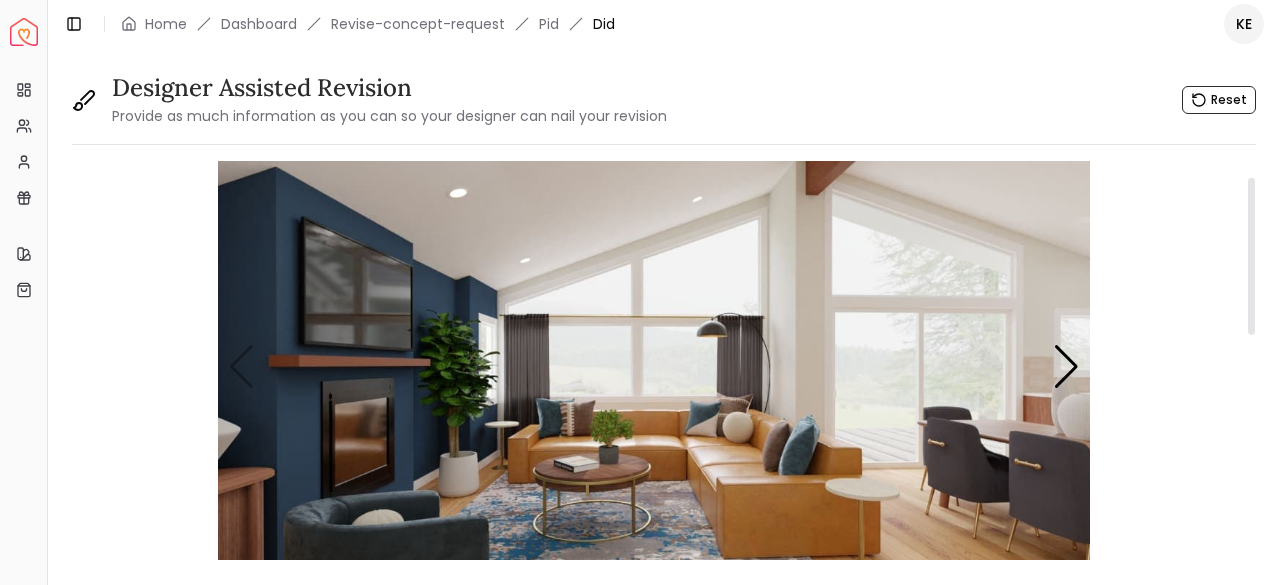drag, startPoint x: 1250, startPoint y: 381, endPoint x: 1208, endPoint y: 247, distance: 140.42792 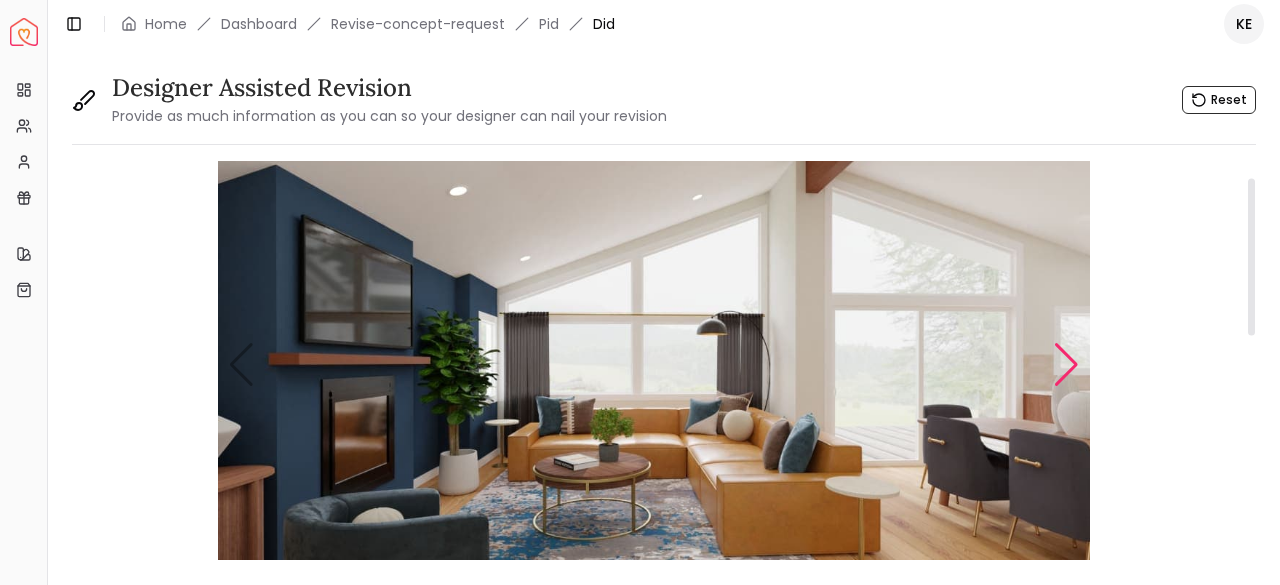 click at bounding box center (1066, 365) 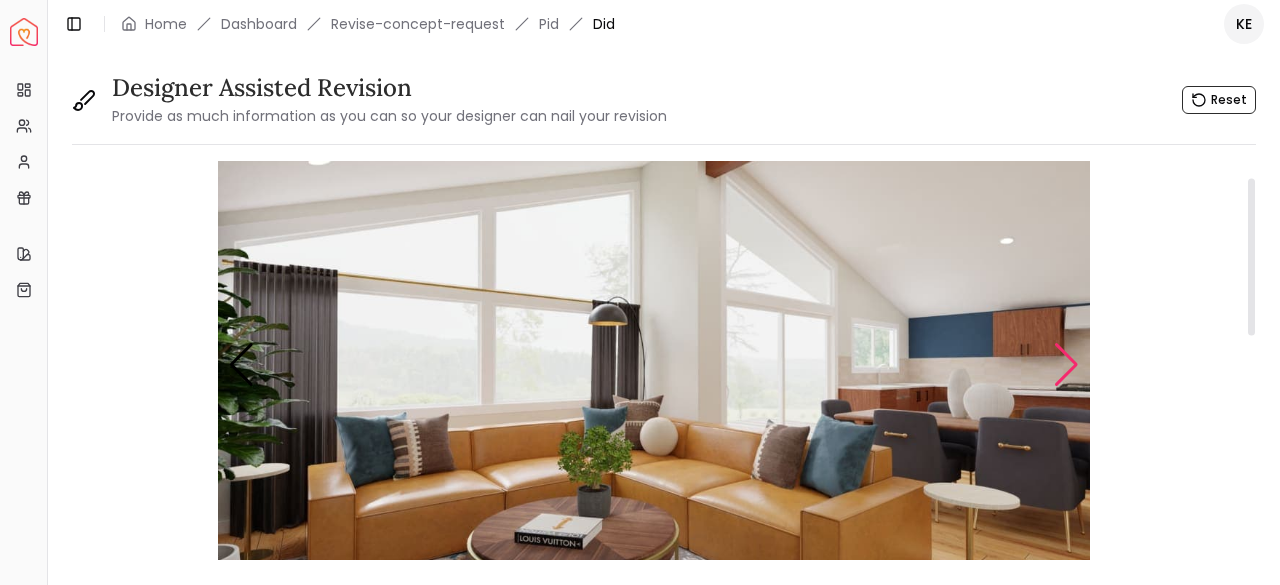 click at bounding box center (1066, 365) 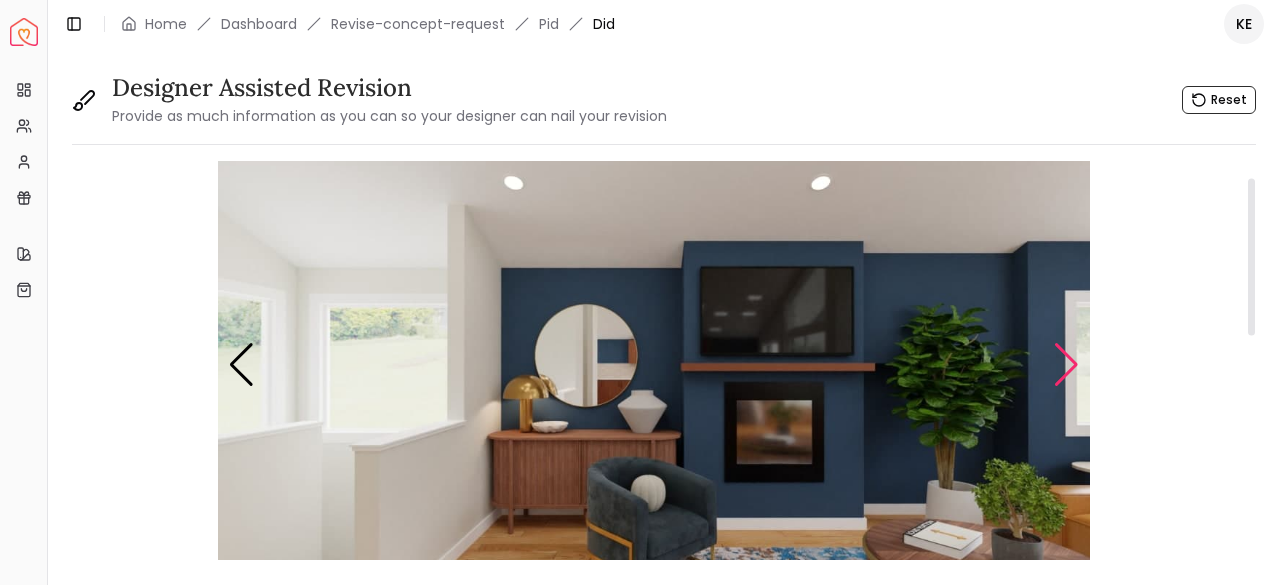 click at bounding box center (1066, 365) 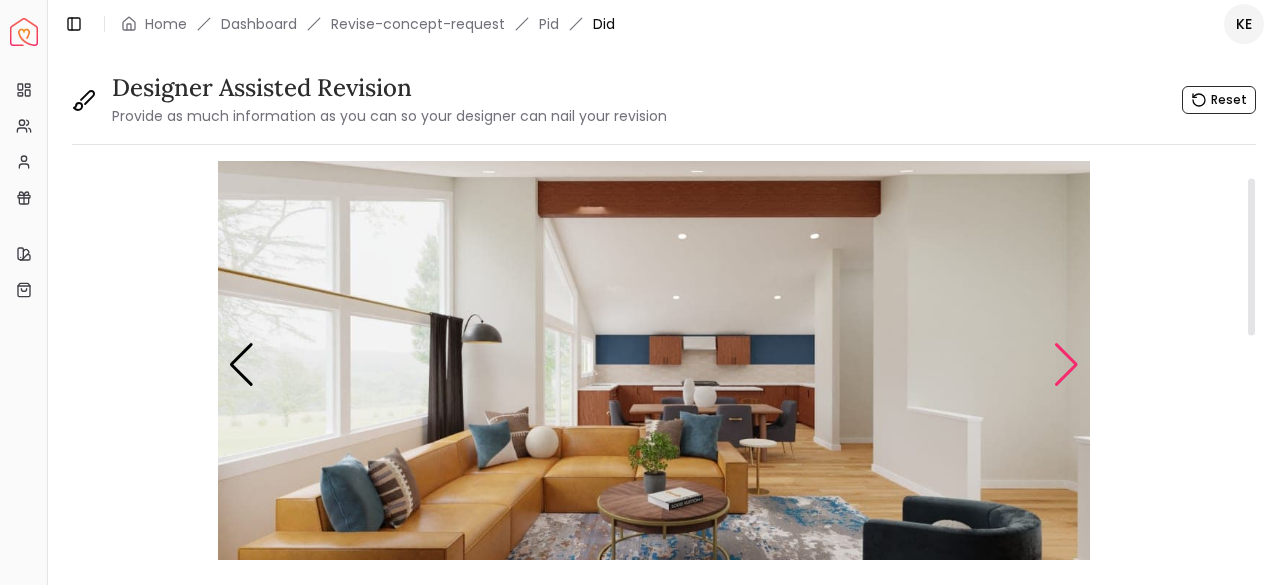 click at bounding box center [1066, 365] 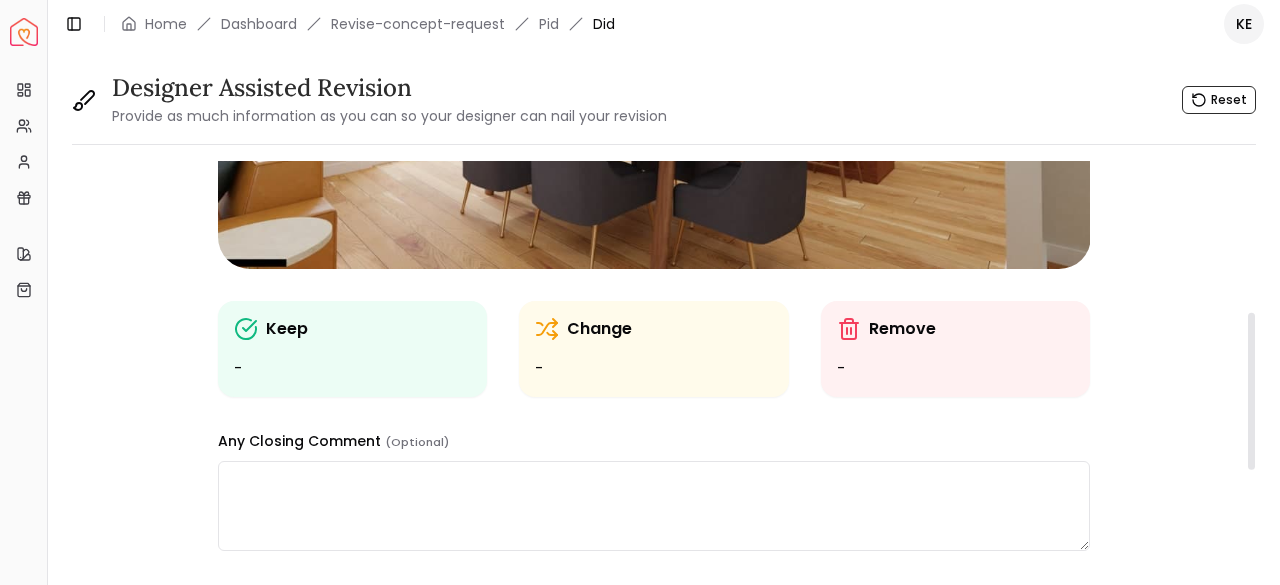drag, startPoint x: 1253, startPoint y: 250, endPoint x: 1260, endPoint y: 392, distance: 142.17242 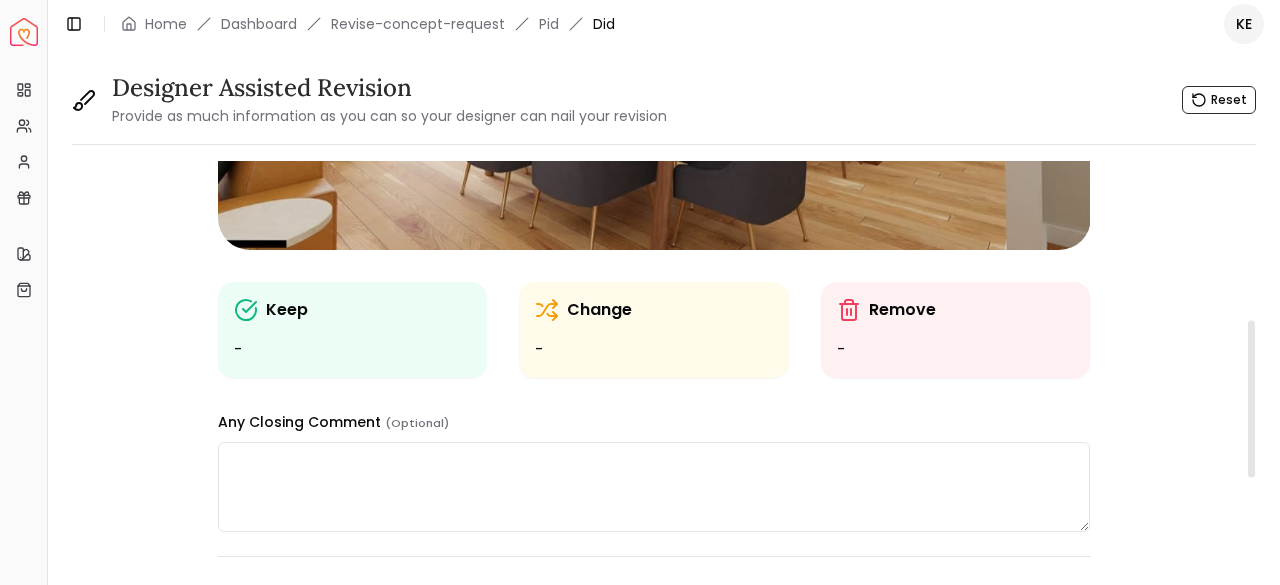 click at bounding box center (654, 487) 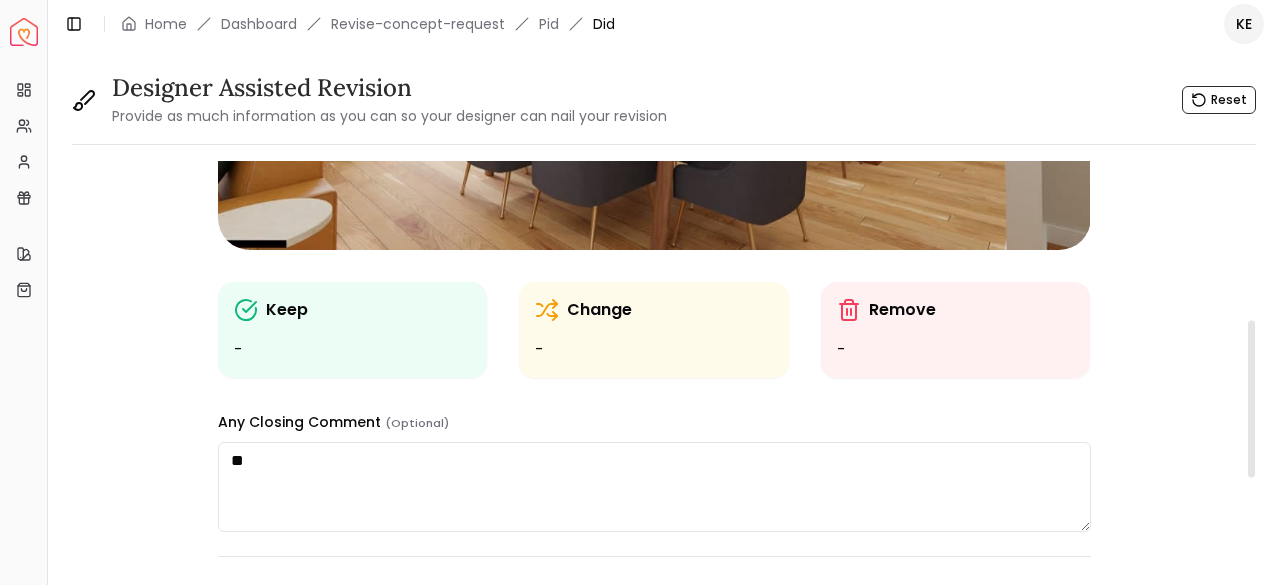 type on "*" 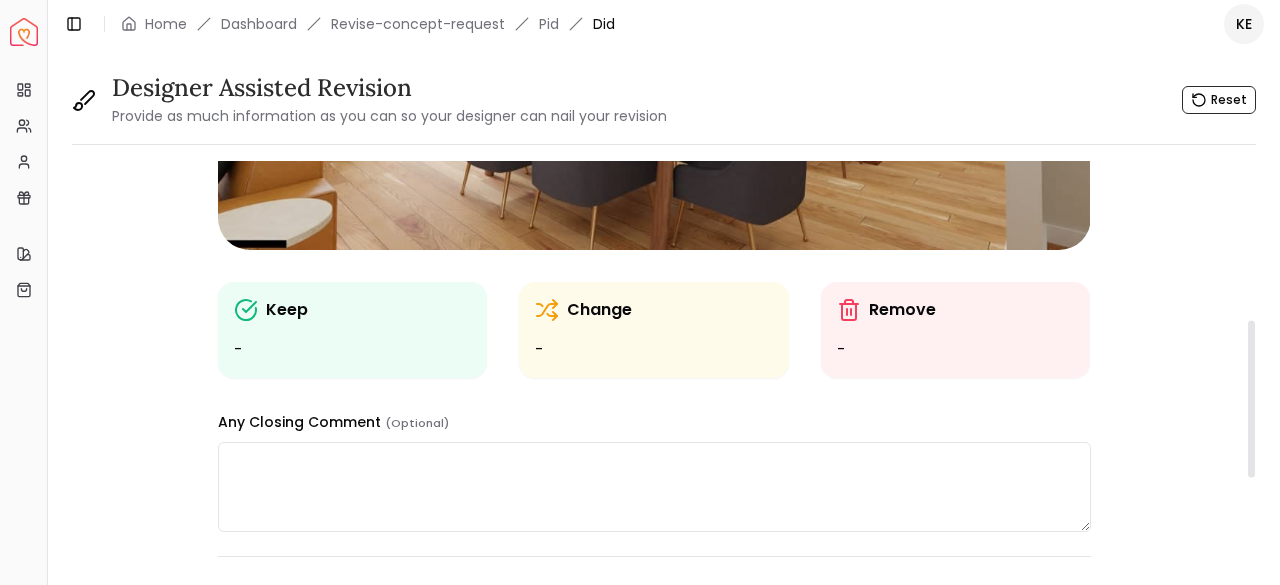 type on "*" 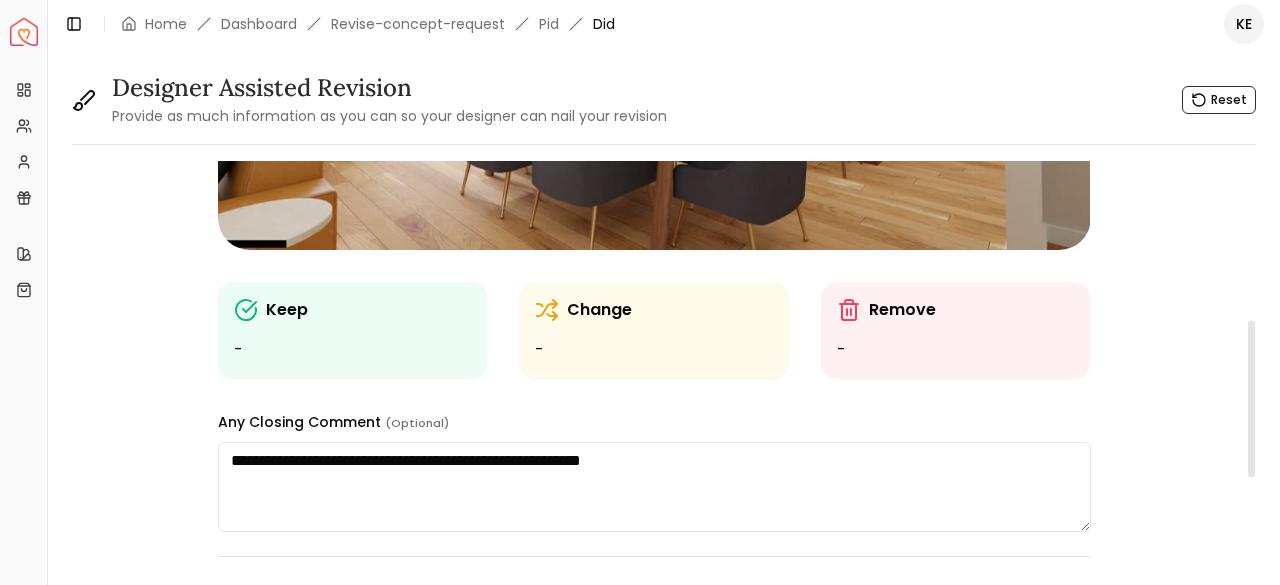 click on "**********" at bounding box center [654, 487] 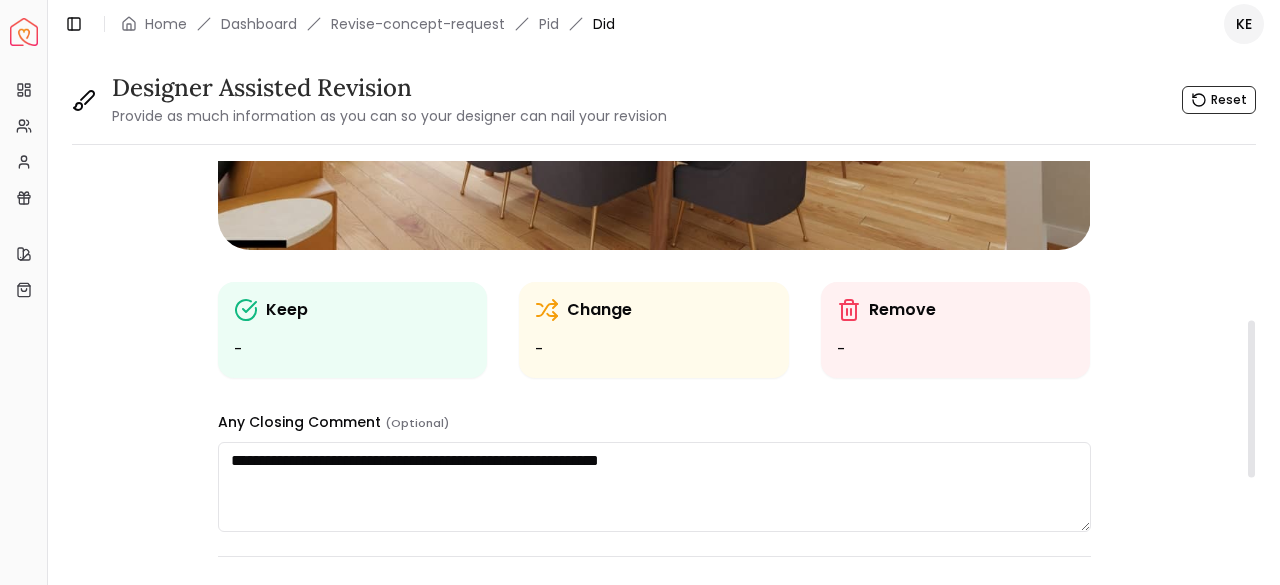 click on "**********" at bounding box center [654, 487] 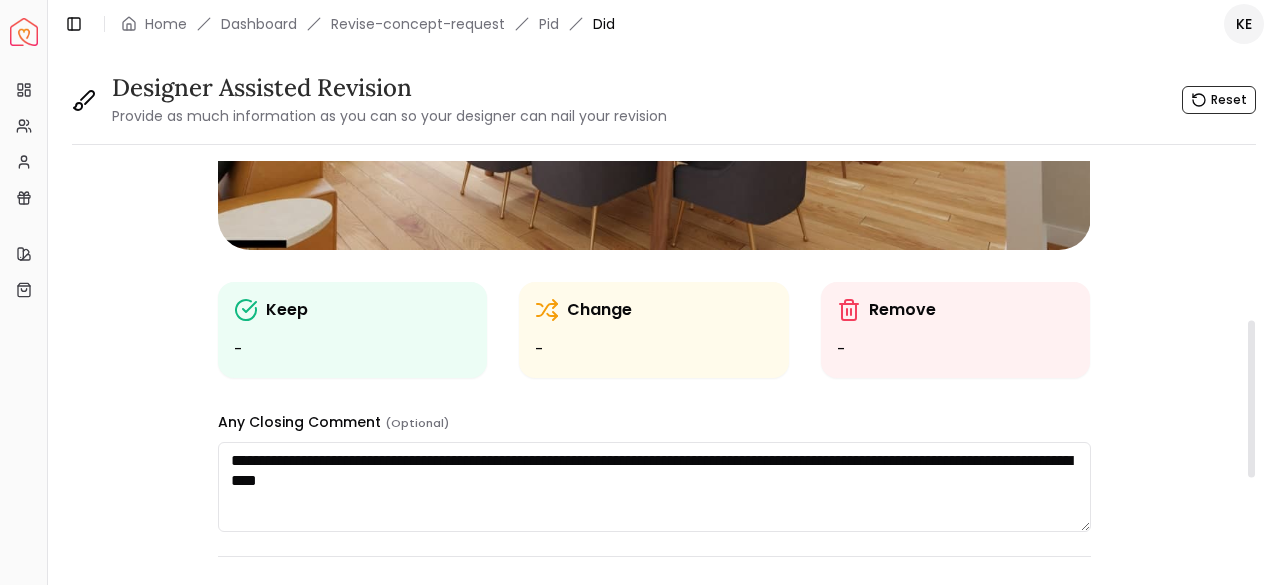 click on "**********" at bounding box center [654, 487] 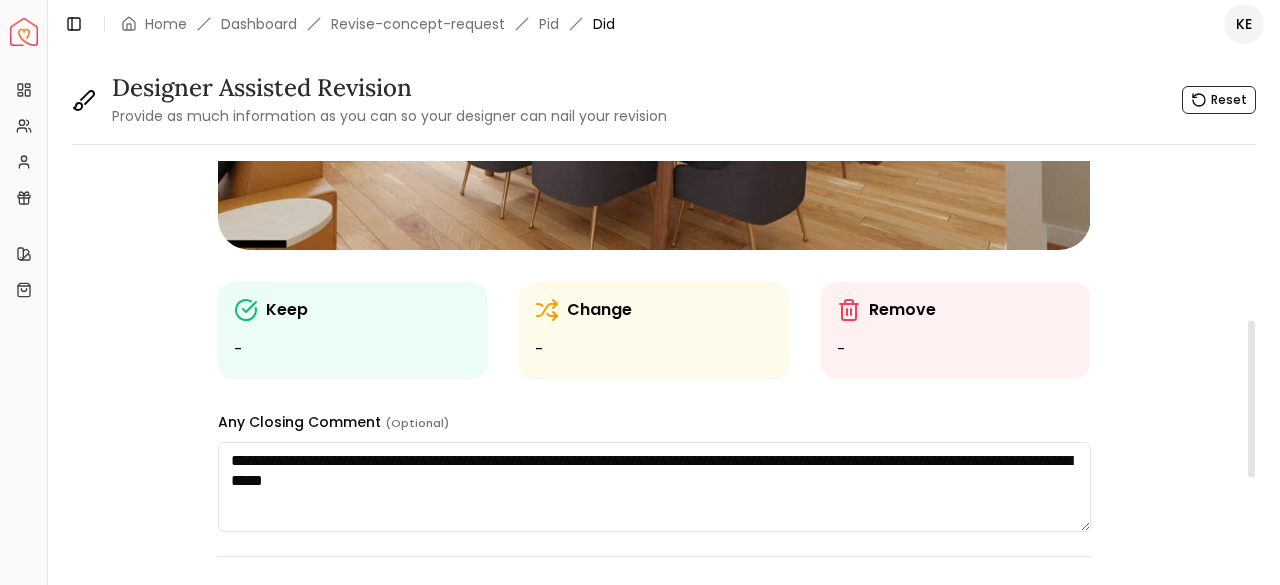 click on "**********" at bounding box center [654, 487] 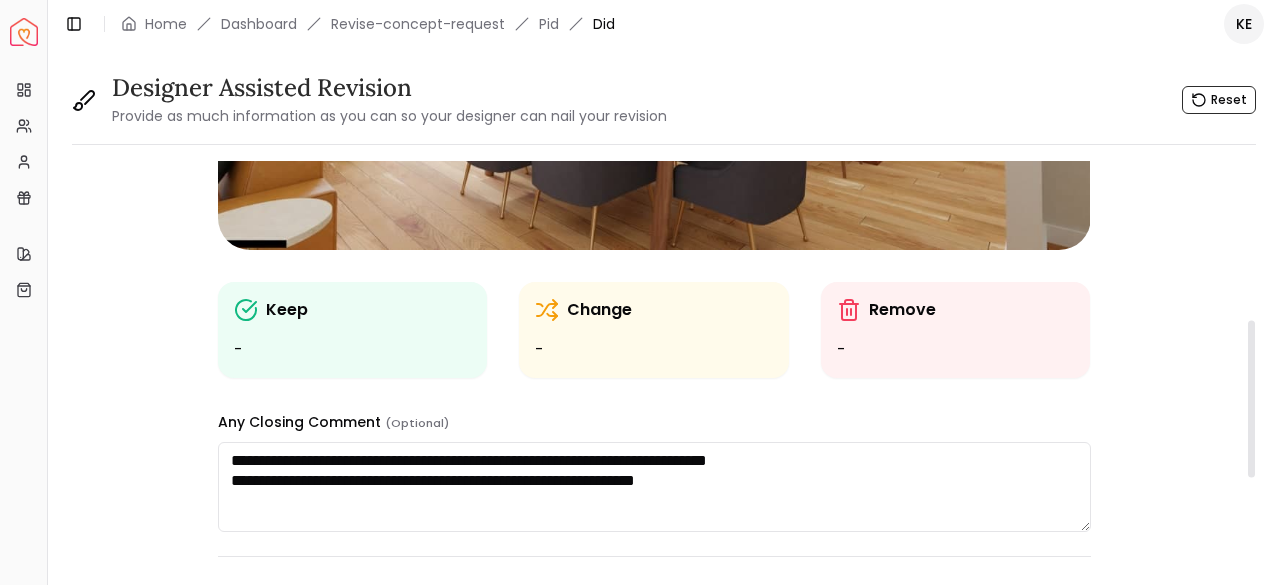 click on "**********" at bounding box center (654, 487) 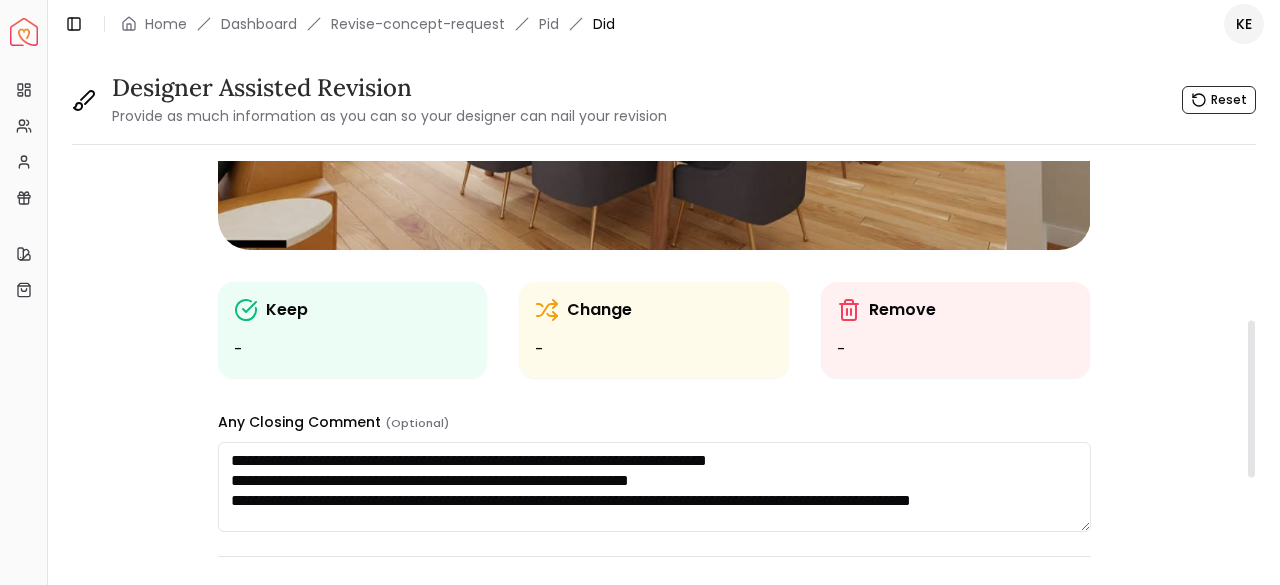 scroll, scrollTop: 0, scrollLeft: 0, axis: both 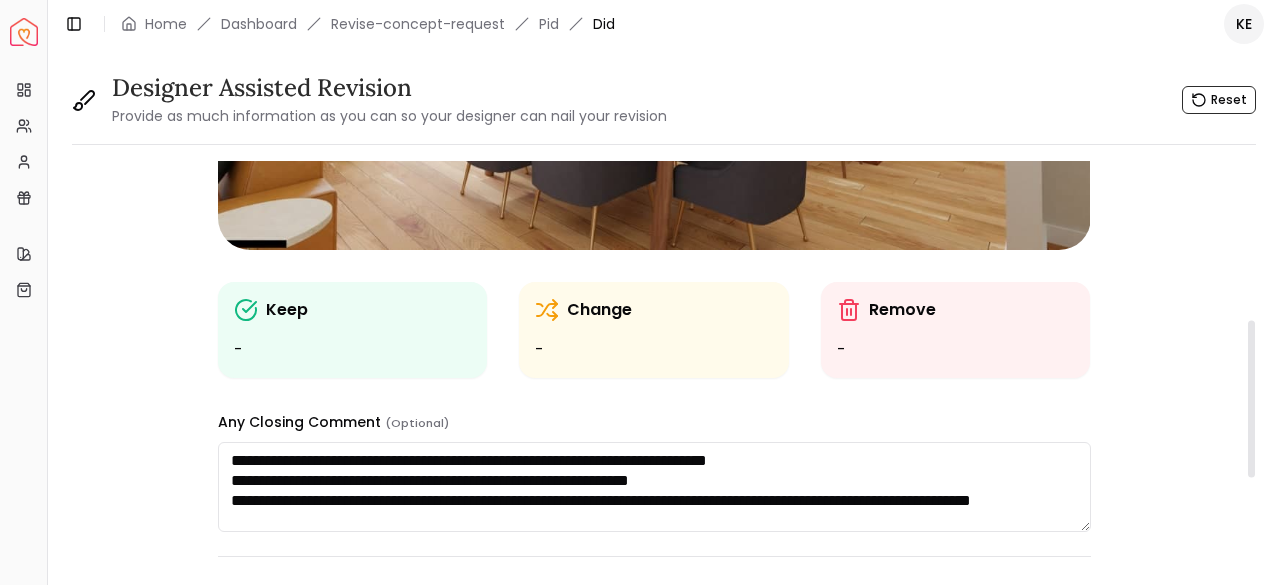 drag, startPoint x: 343, startPoint y: 518, endPoint x: 770, endPoint y: 501, distance: 427.3383 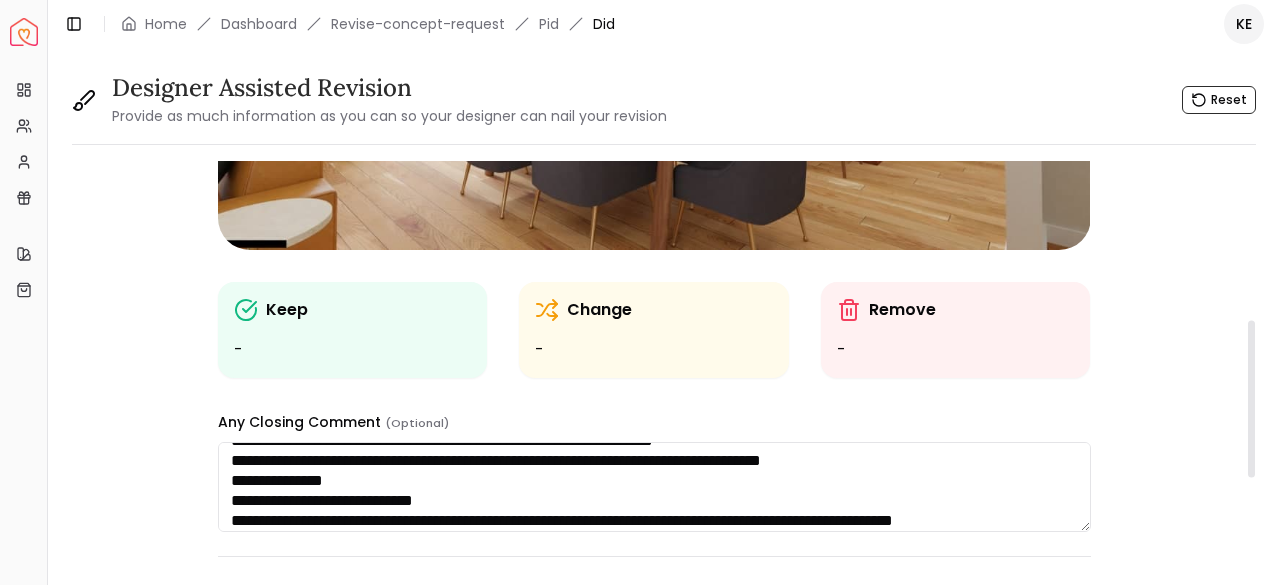 scroll, scrollTop: 80, scrollLeft: 0, axis: vertical 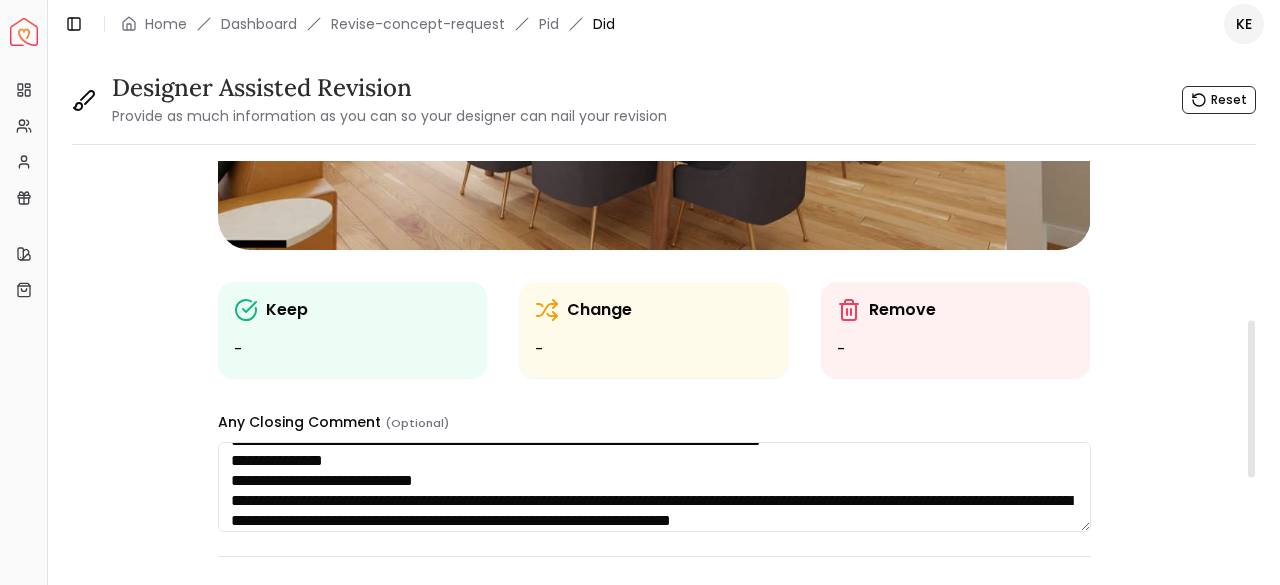 click on "**********" at bounding box center [654, 487] 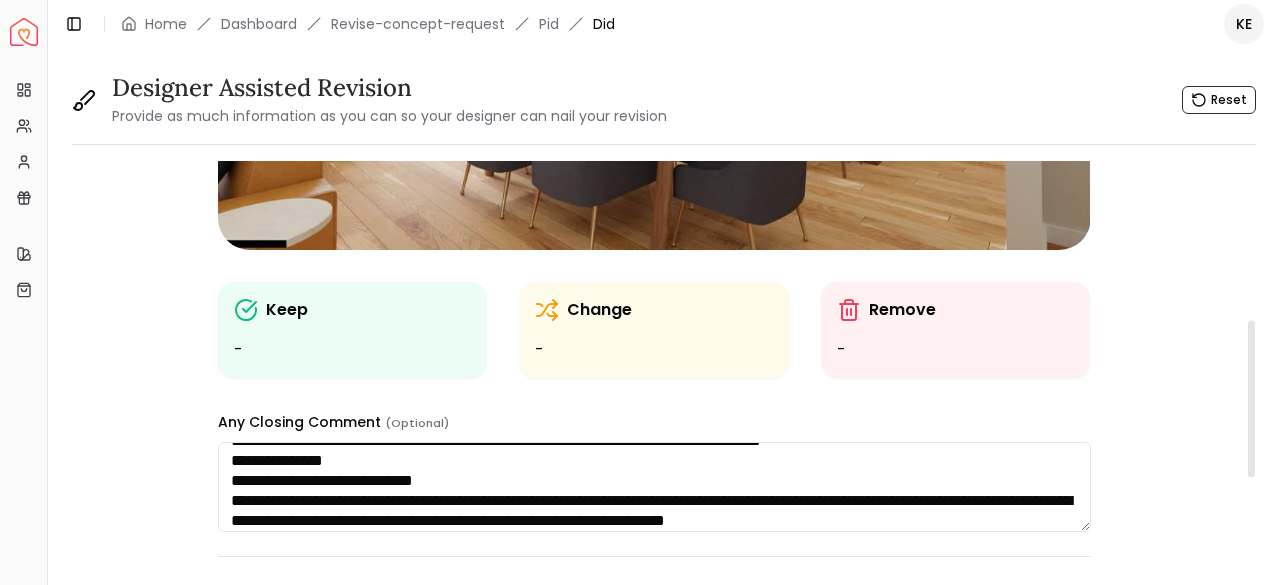 click on "**********" at bounding box center [654, 487] 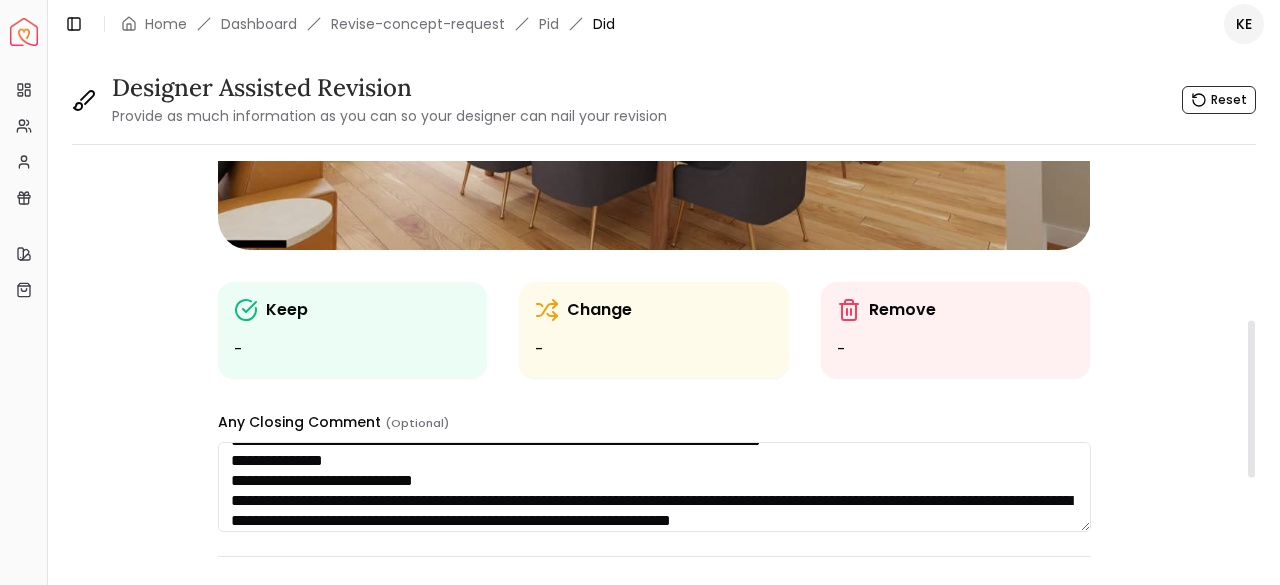 scroll, scrollTop: 100, scrollLeft: 0, axis: vertical 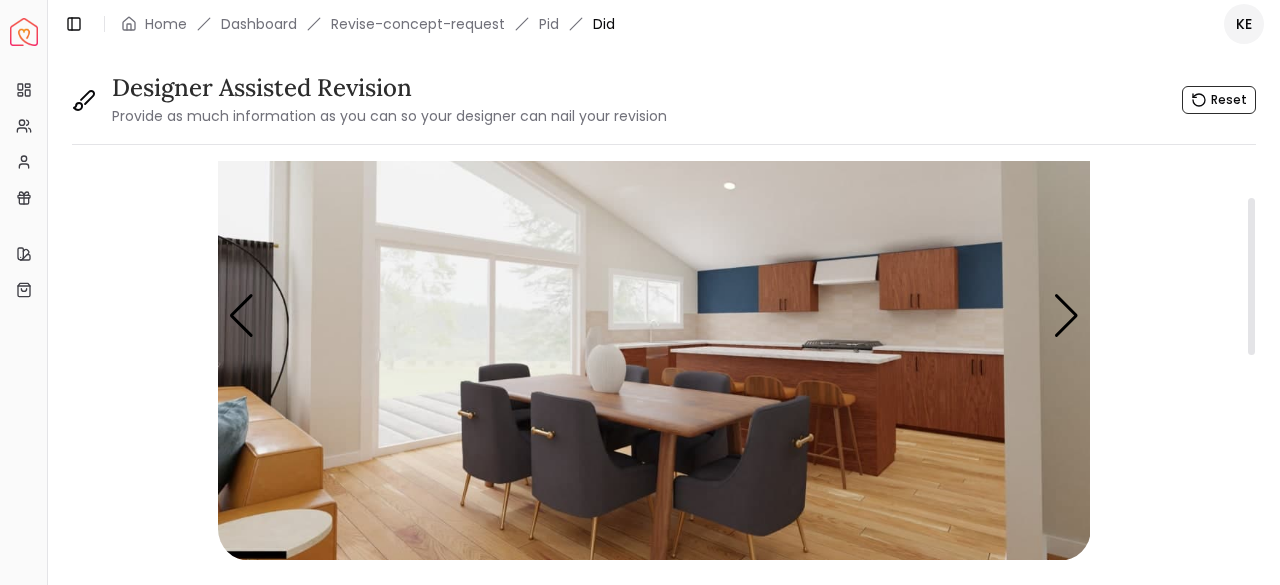 drag, startPoint x: 1252, startPoint y: 399, endPoint x: 1248, endPoint y: 276, distance: 123.065025 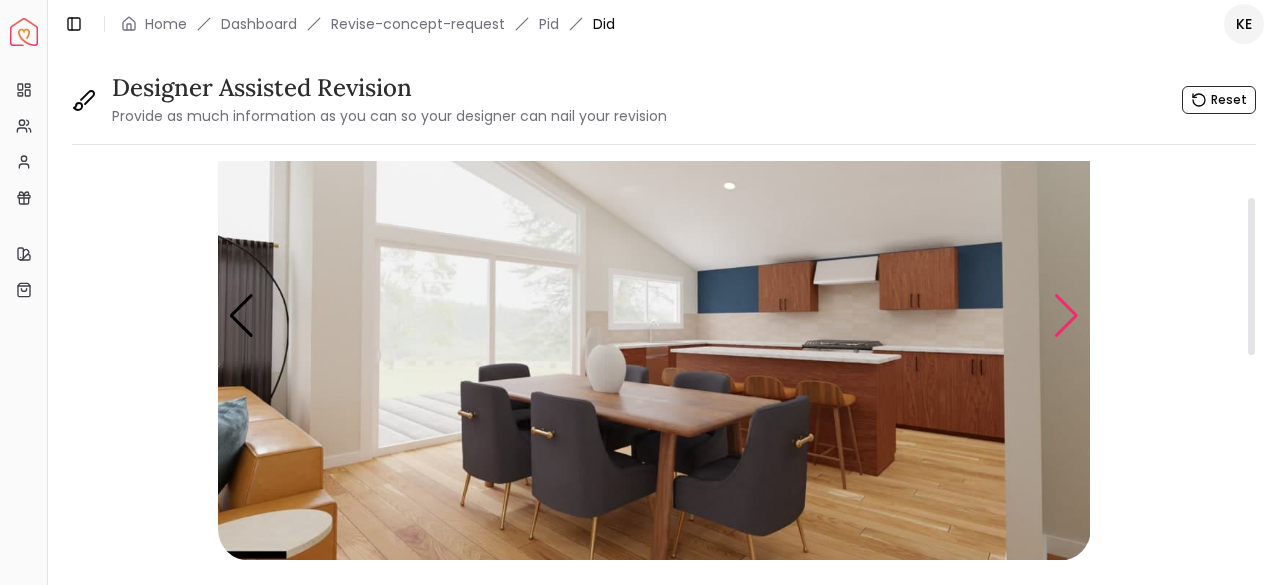 click at bounding box center (1066, 316) 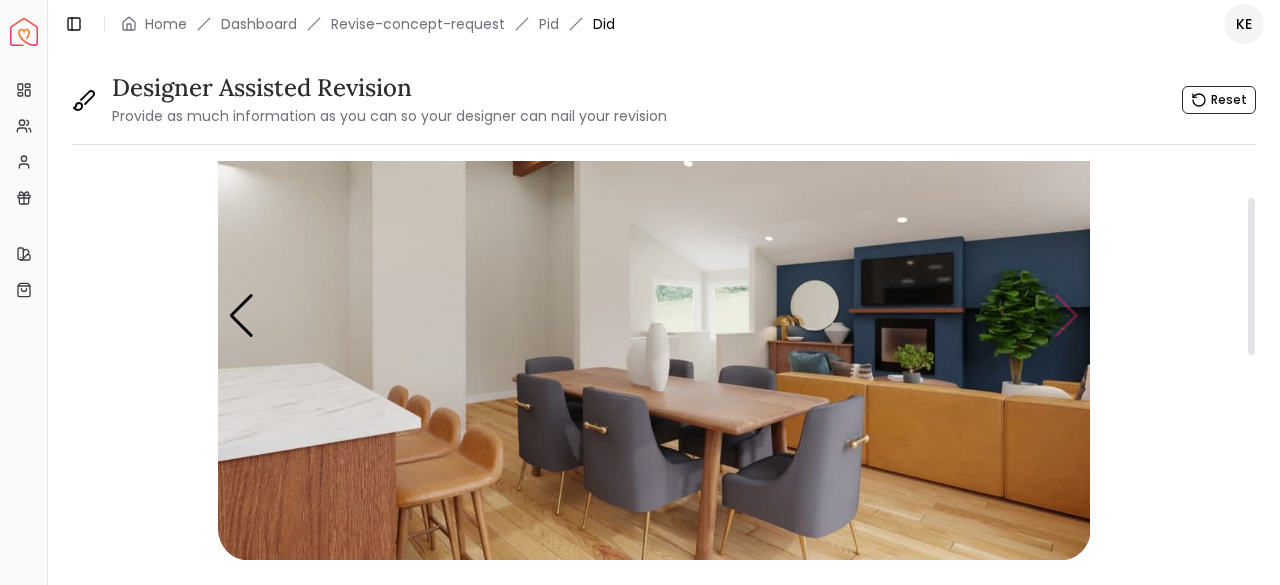 click at bounding box center (654, 315) 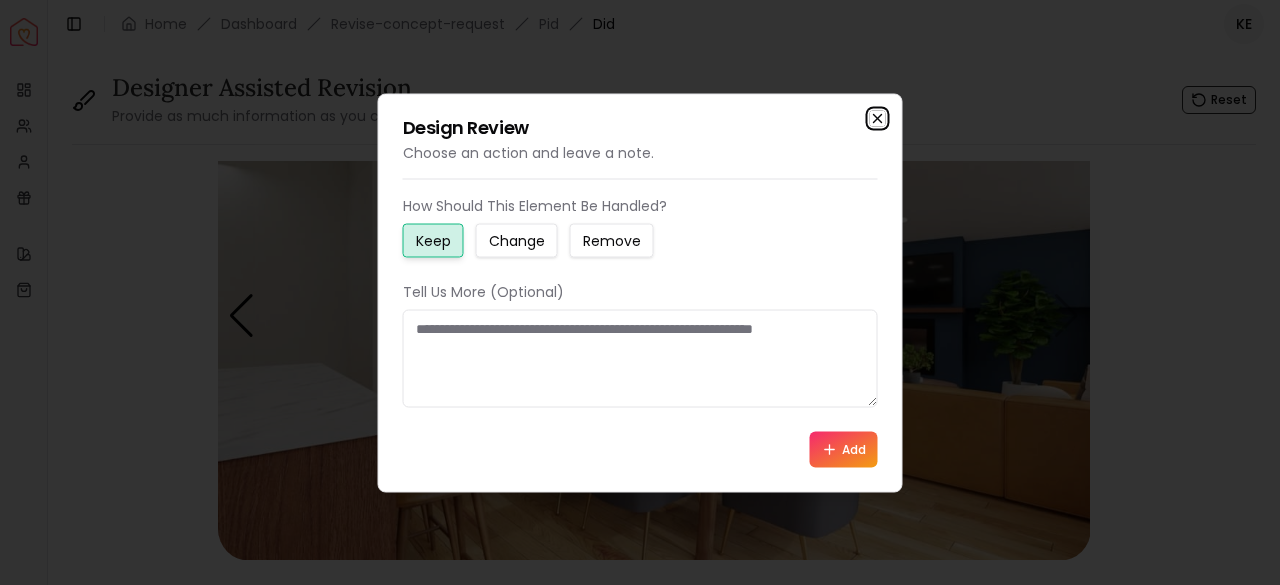 click 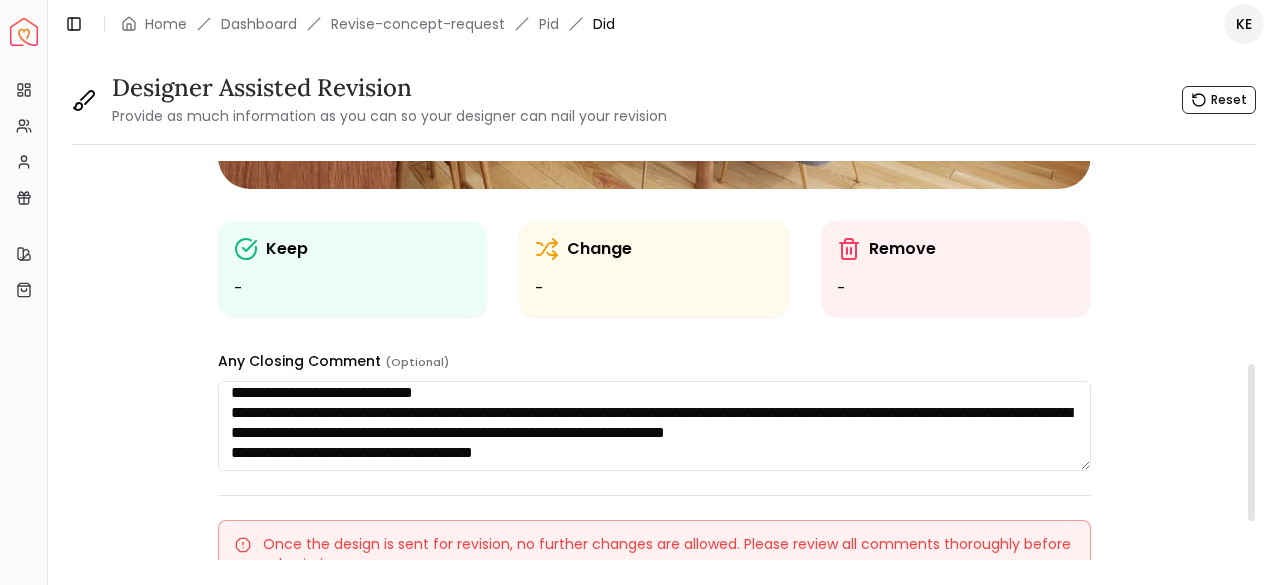 scroll, scrollTop: 514, scrollLeft: 0, axis: vertical 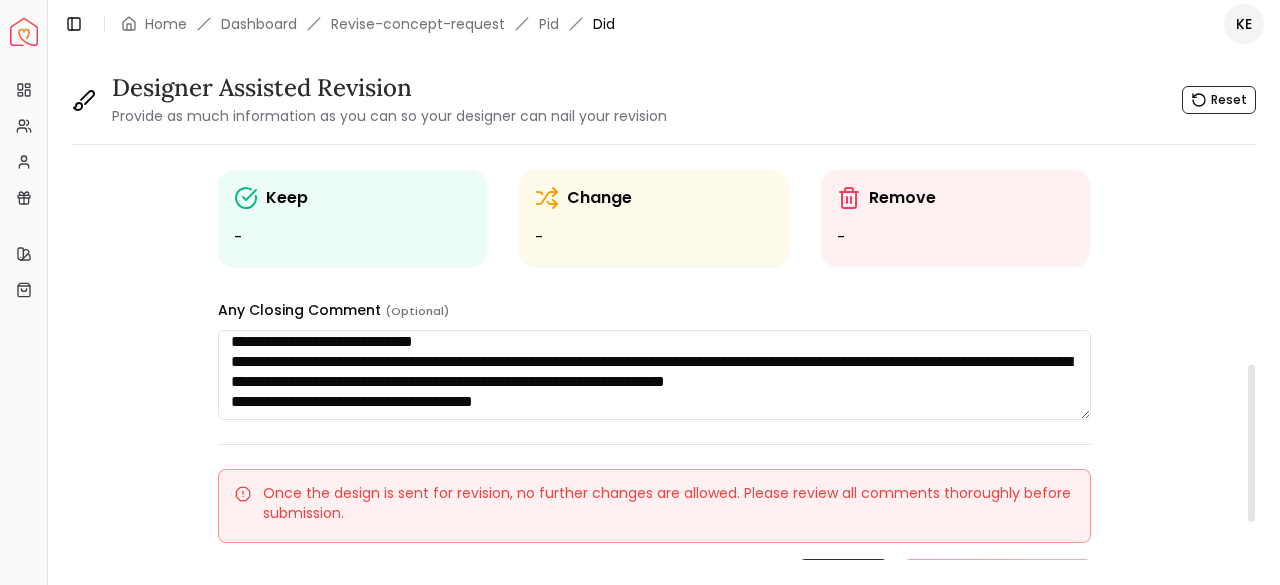 drag, startPoint x: 1252, startPoint y: 262, endPoint x: 1274, endPoint y: 429, distance: 168.44287 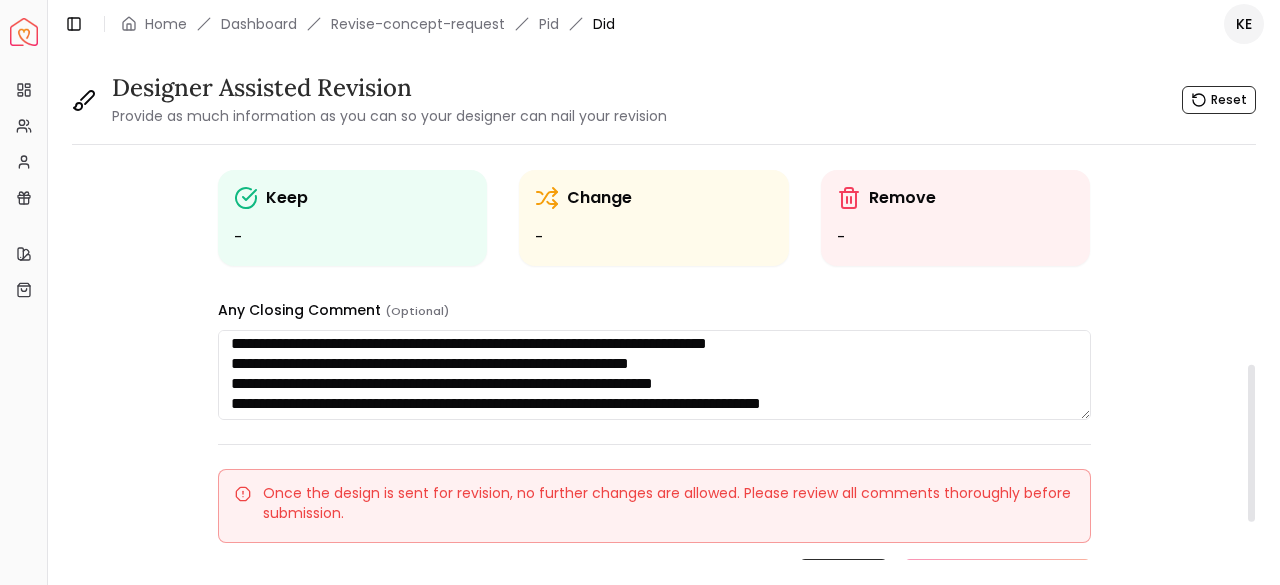 scroll, scrollTop: 0, scrollLeft: 0, axis: both 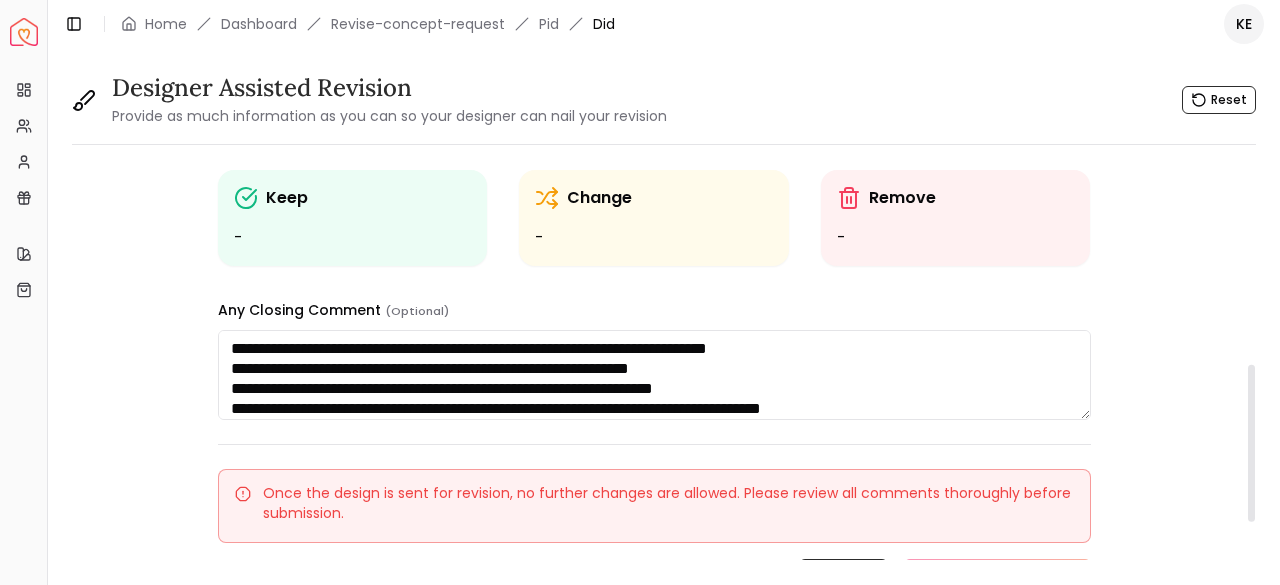 type on "**********" 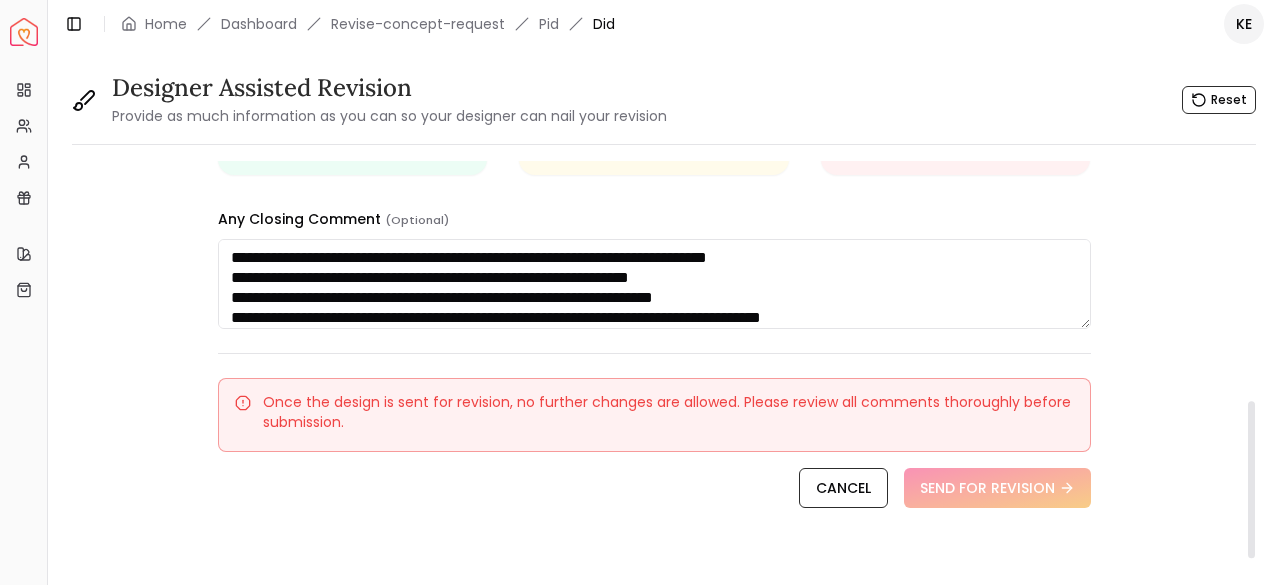 scroll, scrollTop: 610, scrollLeft: 0, axis: vertical 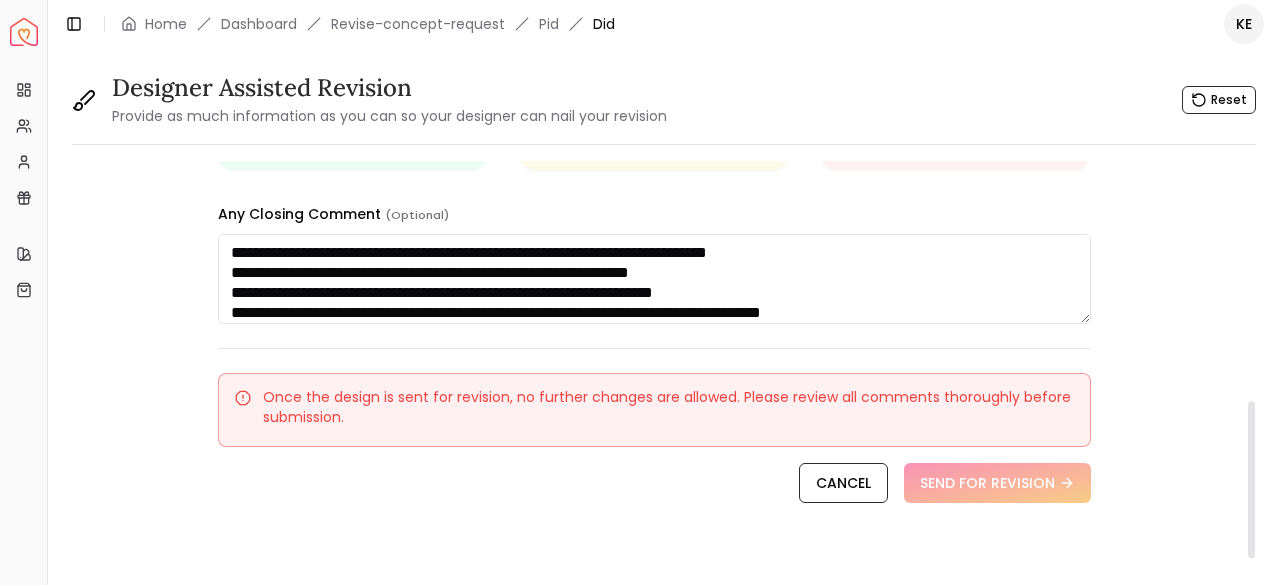 drag, startPoint x: 1249, startPoint y: 393, endPoint x: 1259, endPoint y: 431, distance: 39.293766 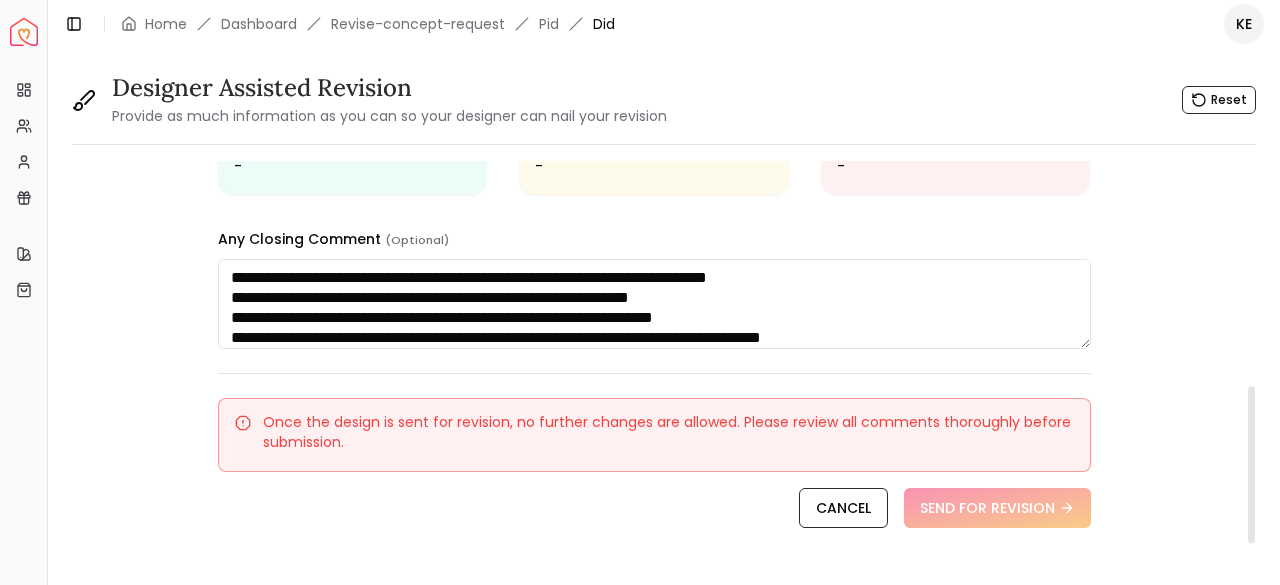 scroll, scrollTop: 619, scrollLeft: 0, axis: vertical 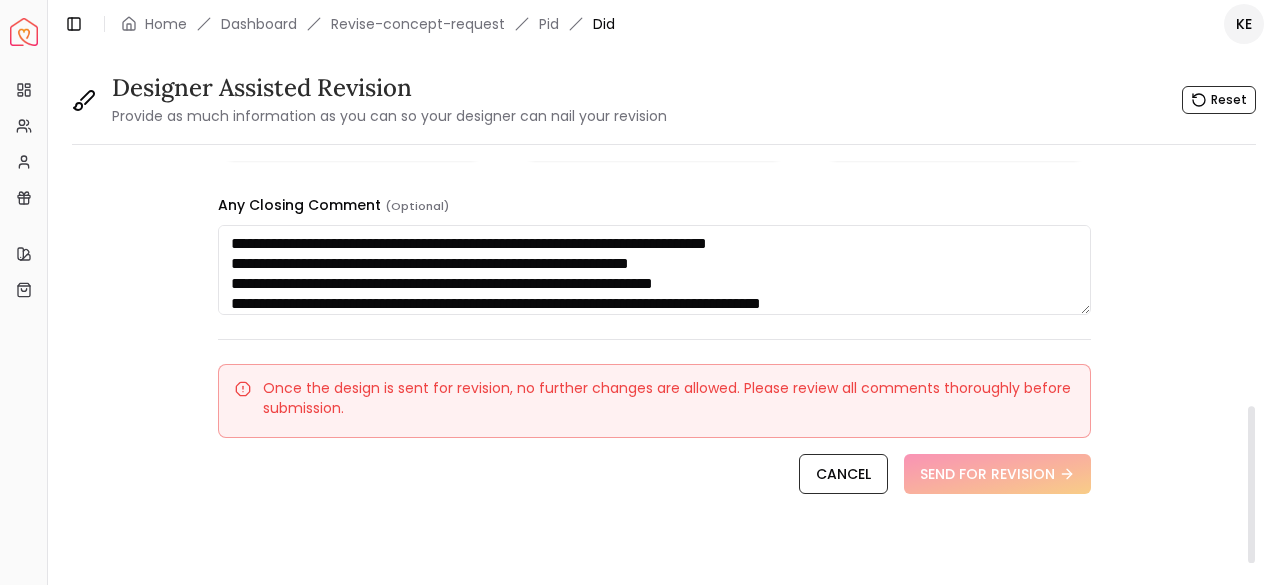 click at bounding box center [1251, 484] 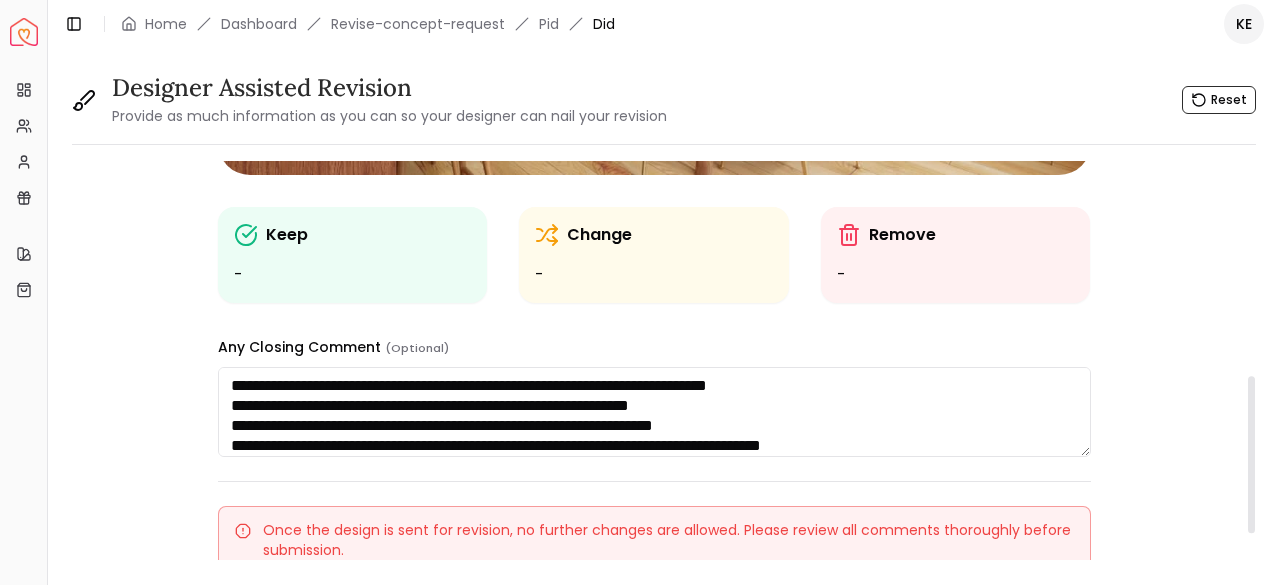scroll, scrollTop: 612, scrollLeft: 0, axis: vertical 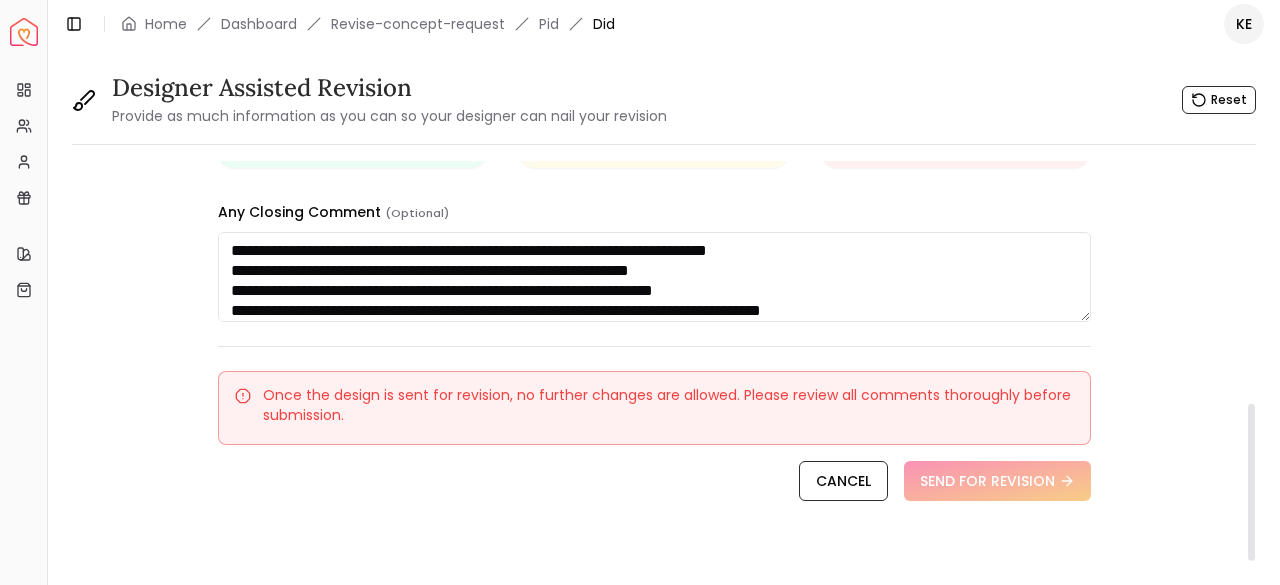 drag, startPoint x: 1252, startPoint y: 470, endPoint x: 1232, endPoint y: 467, distance: 20.22375 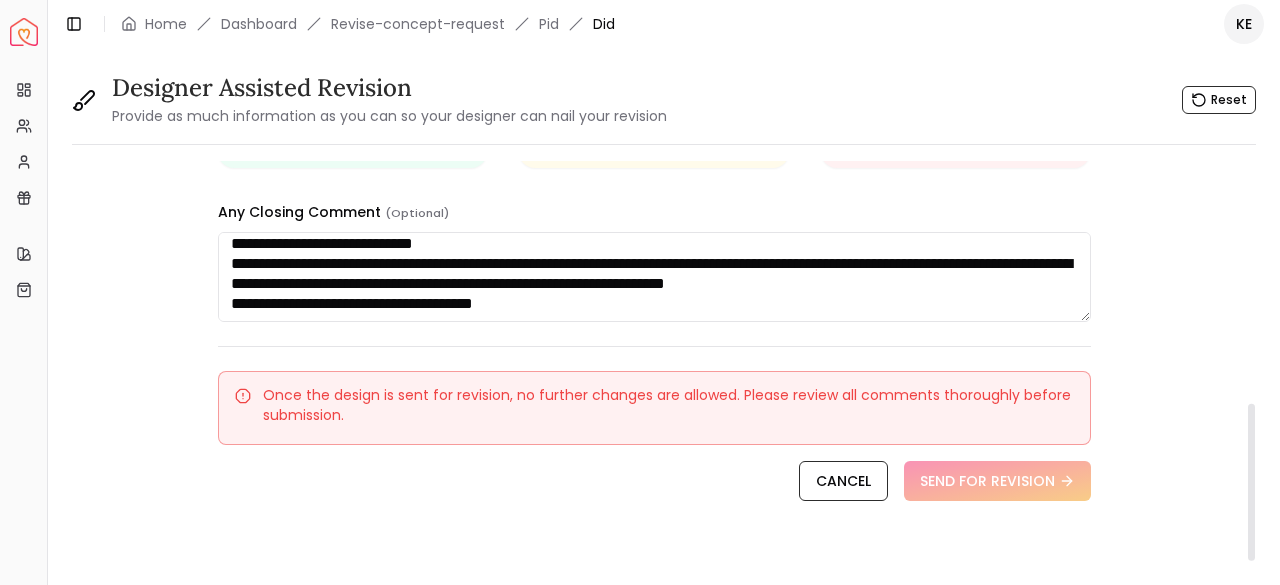 scroll, scrollTop: 0, scrollLeft: 0, axis: both 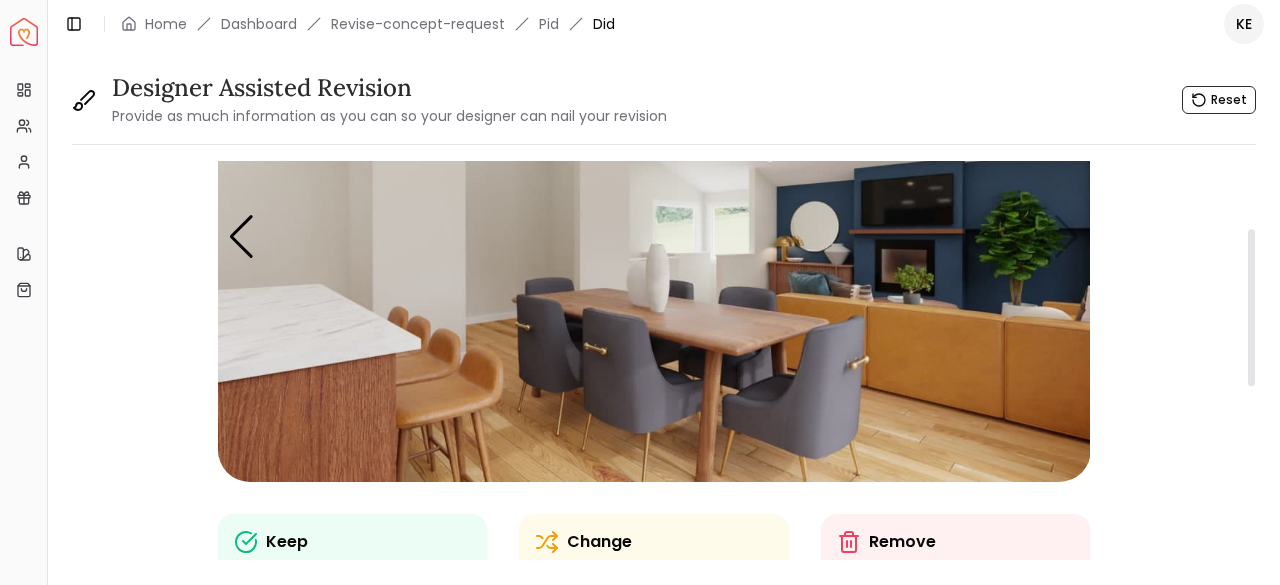 drag, startPoint x: 586, startPoint y: 306, endPoint x: 186, endPoint y: 163, distance: 424.79288 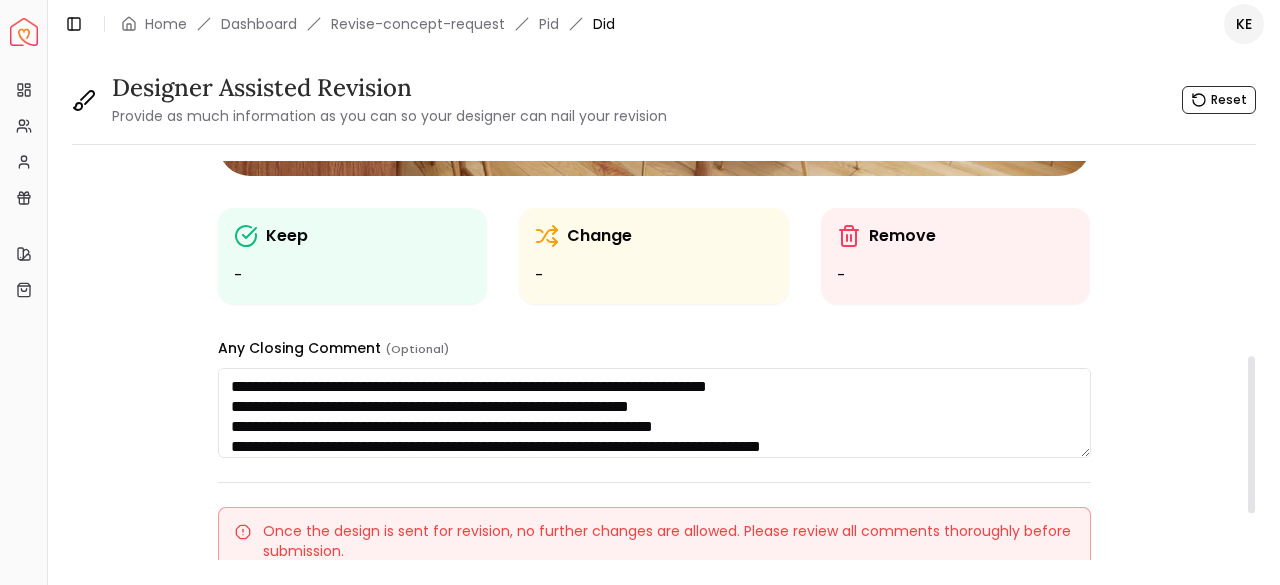 scroll, scrollTop: 492, scrollLeft: 0, axis: vertical 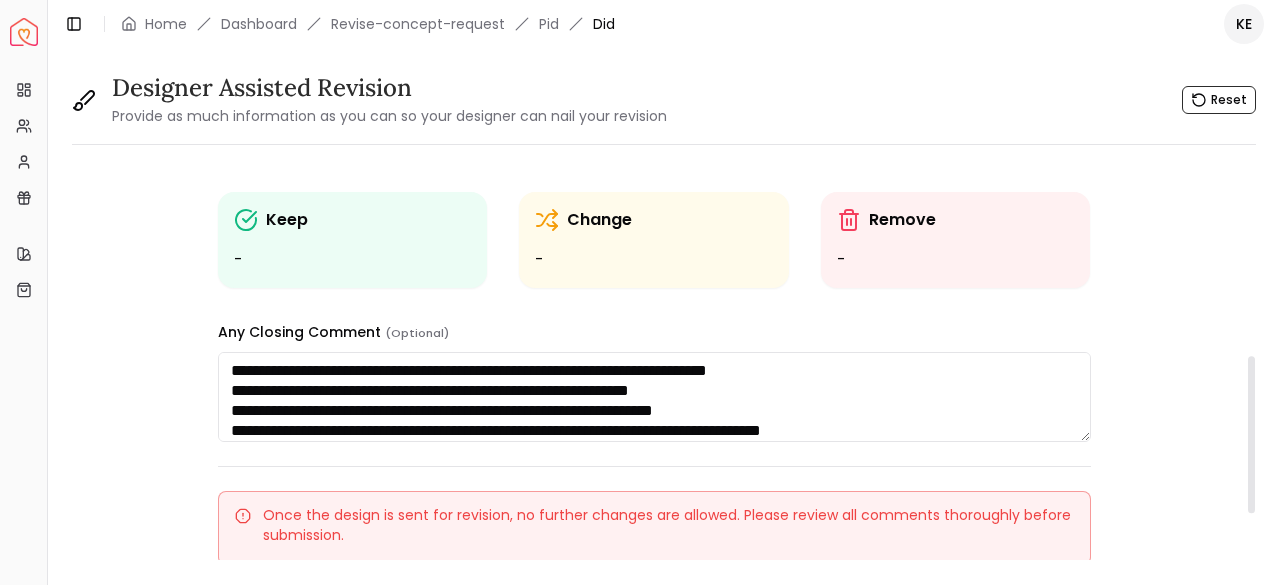drag, startPoint x: 1250, startPoint y: 289, endPoint x: 1258, endPoint y: 420, distance: 131.24405 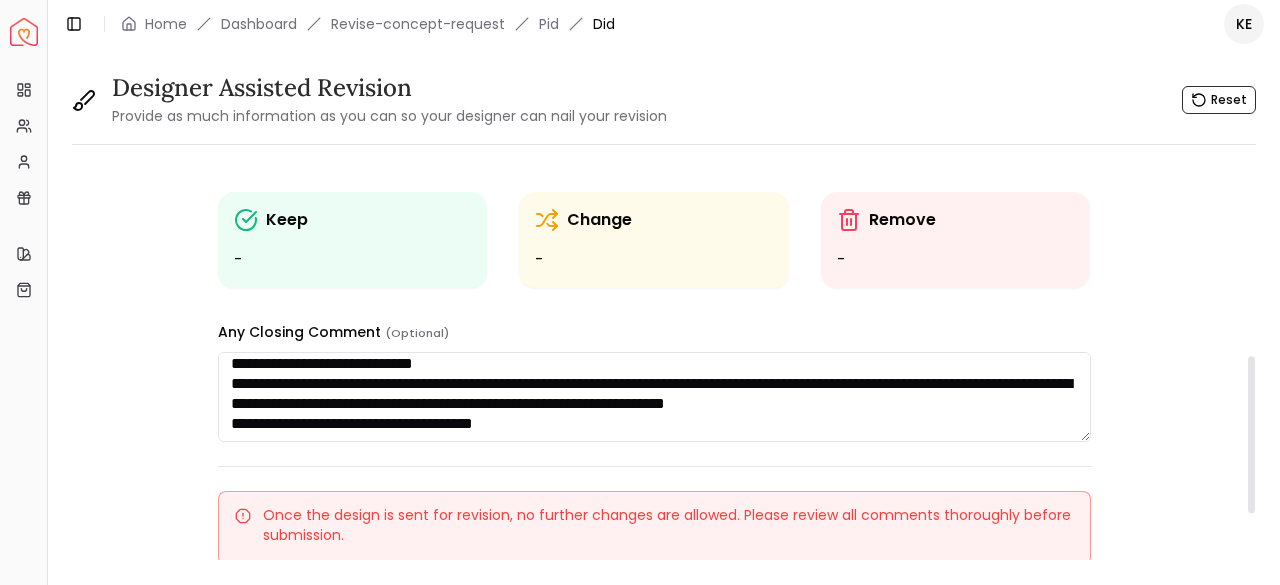 scroll, scrollTop: 0, scrollLeft: 0, axis: both 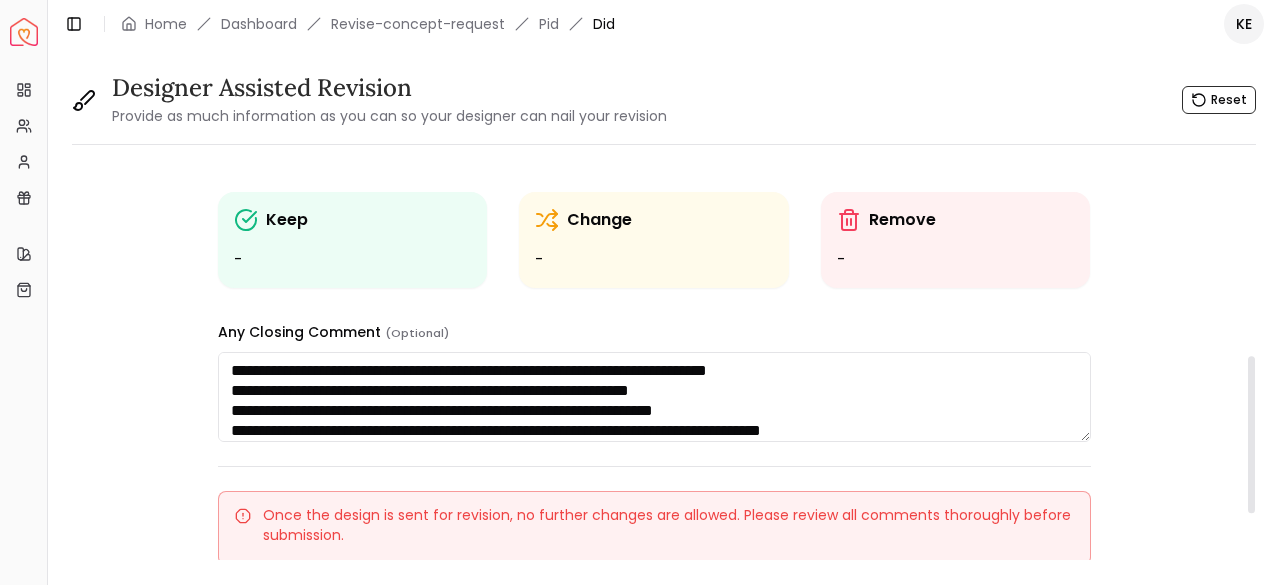 drag, startPoint x: 576, startPoint y: 421, endPoint x: 216, endPoint y: 310, distance: 376.72403 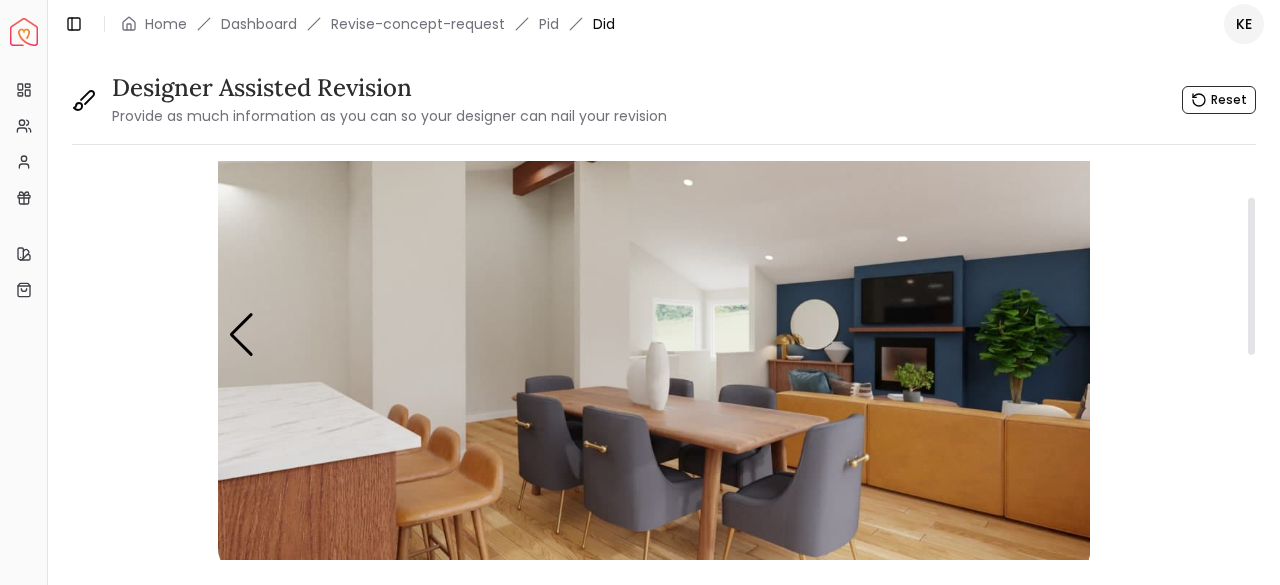 scroll, scrollTop: 53, scrollLeft: 0, axis: vertical 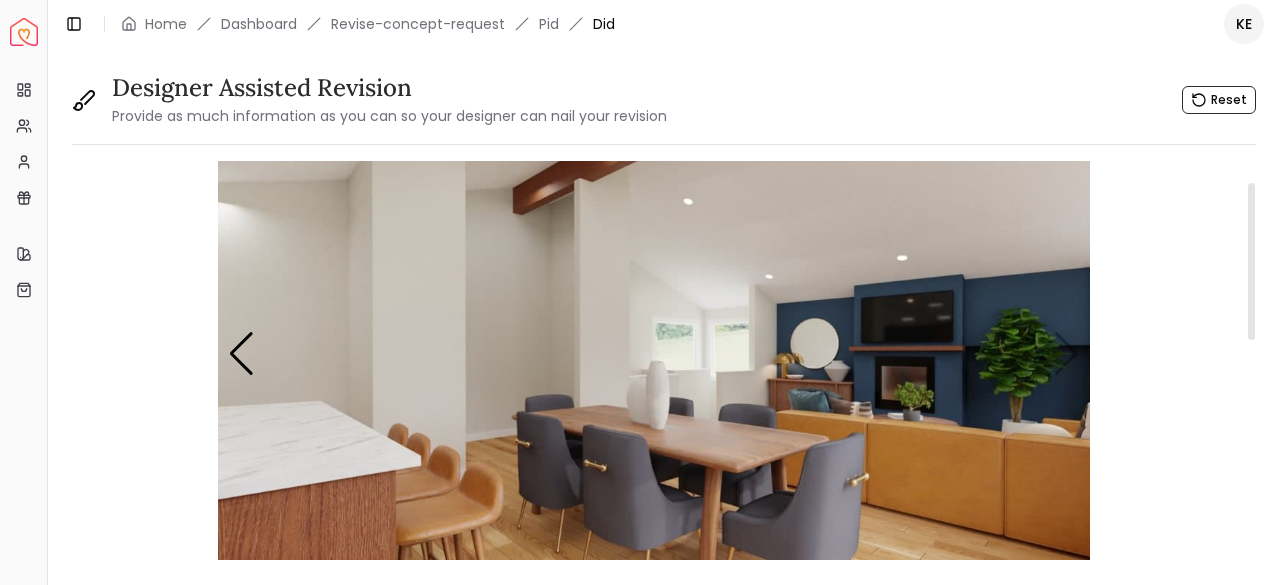 drag, startPoint x: 1252, startPoint y: 427, endPoint x: 1216, endPoint y: 253, distance: 177.68512 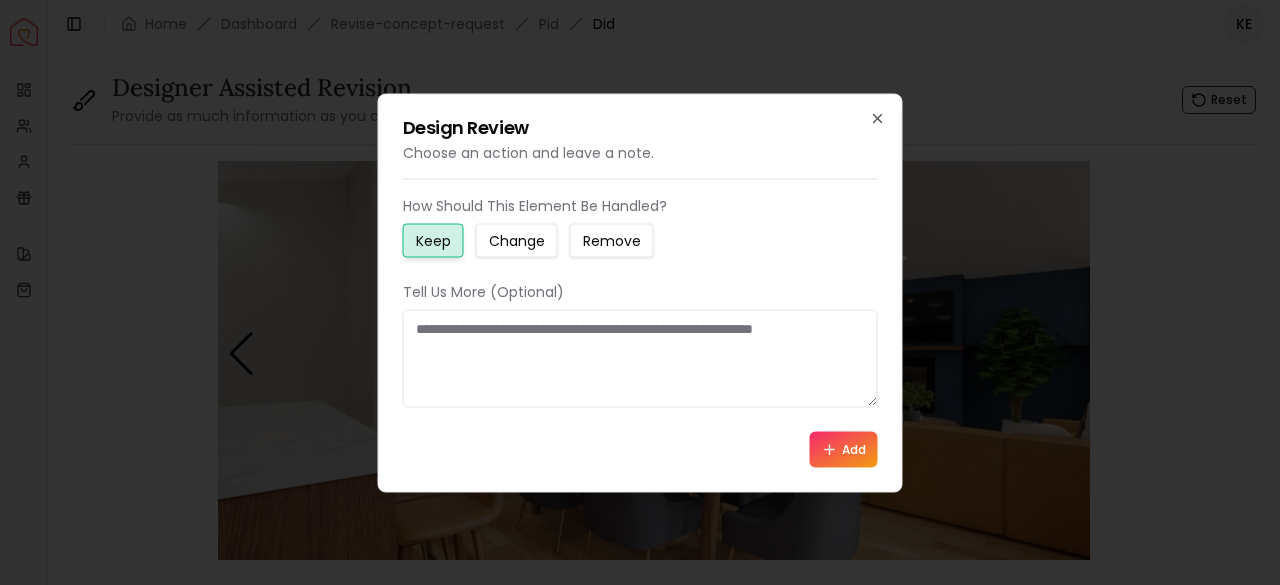 click on "Change" at bounding box center (517, 240) 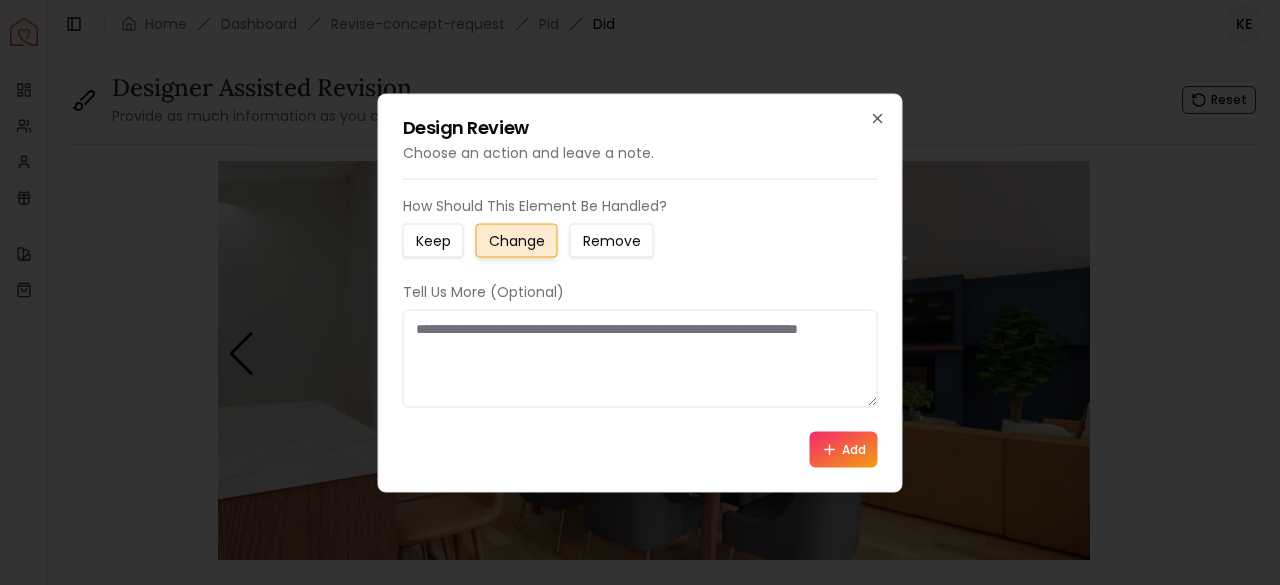 click at bounding box center [640, 358] 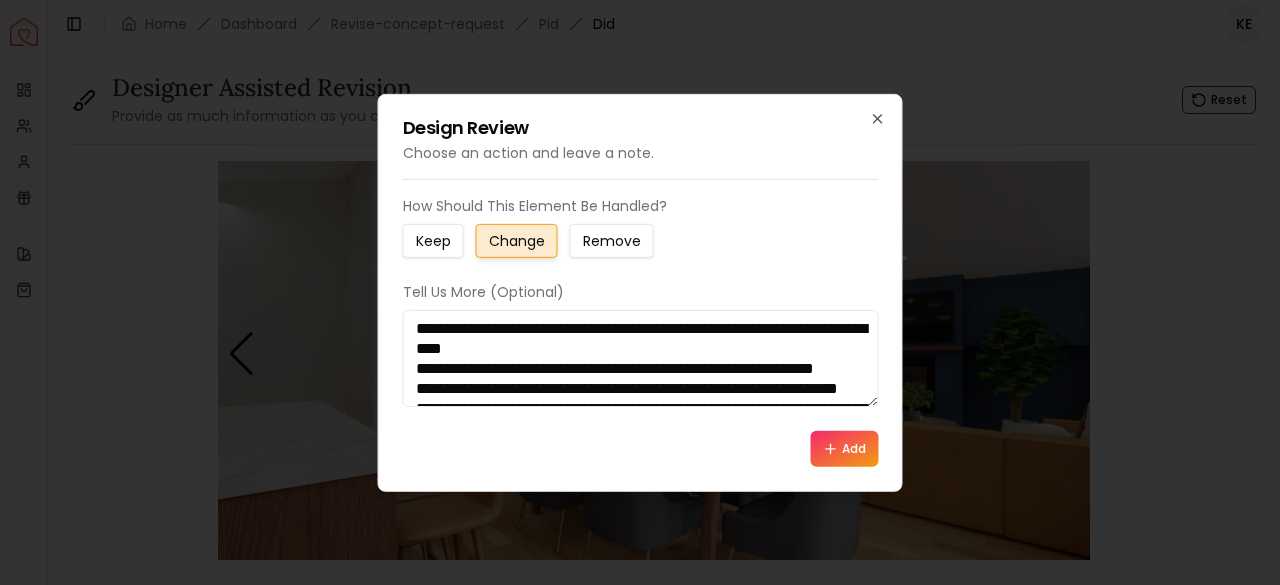 scroll, scrollTop: 212, scrollLeft: 0, axis: vertical 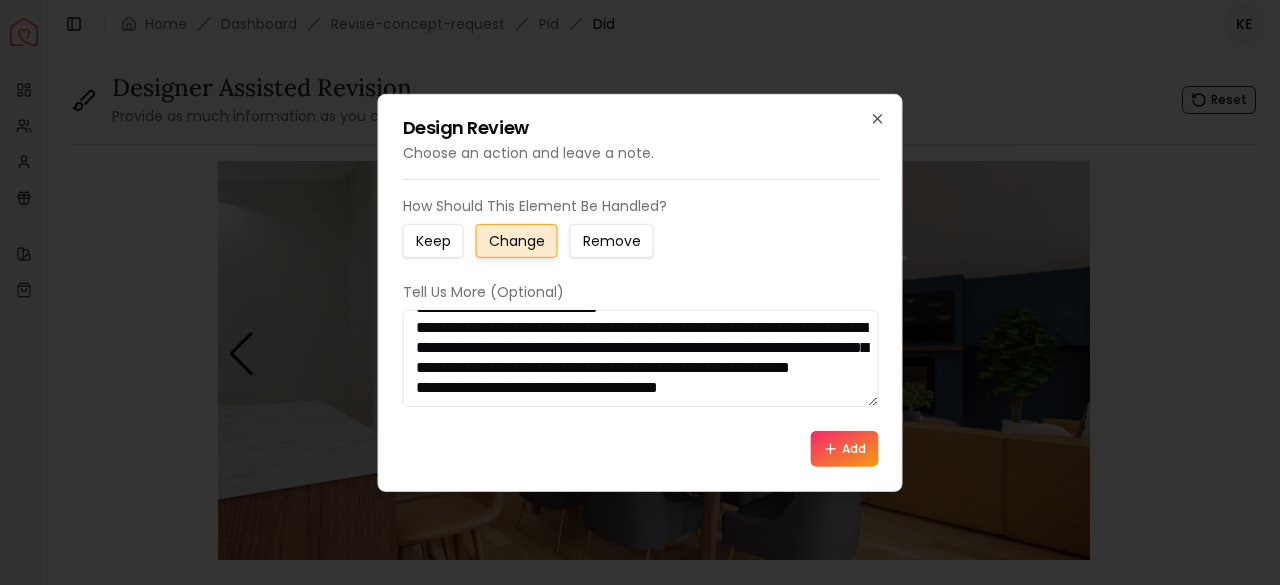 type on "**********" 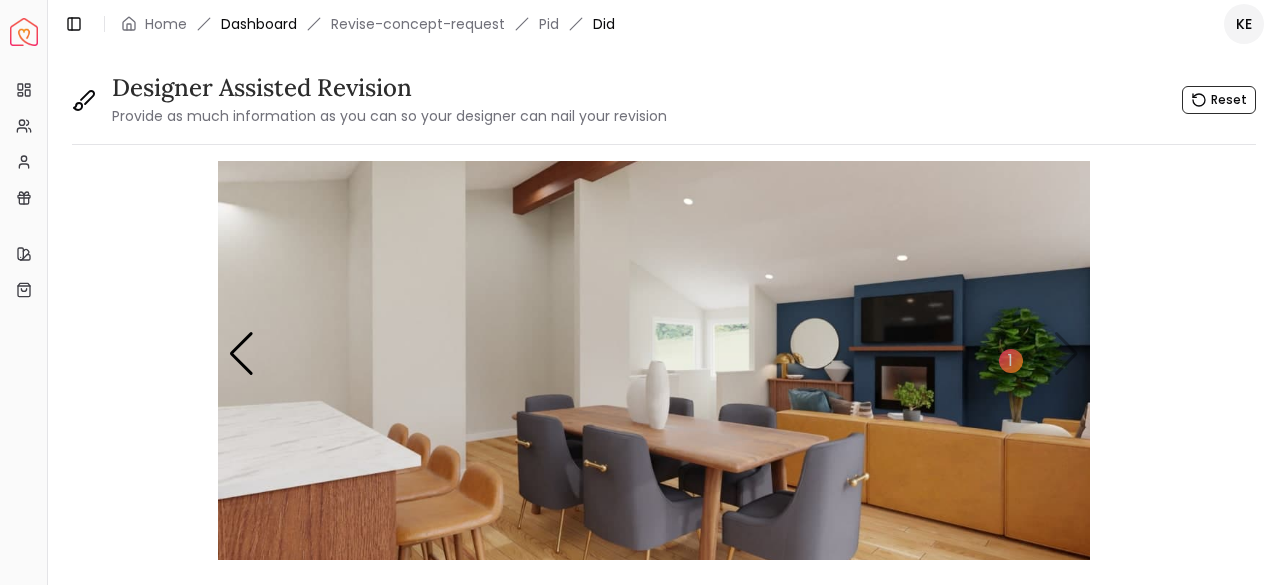 click on "Dashboard" at bounding box center [259, 24] 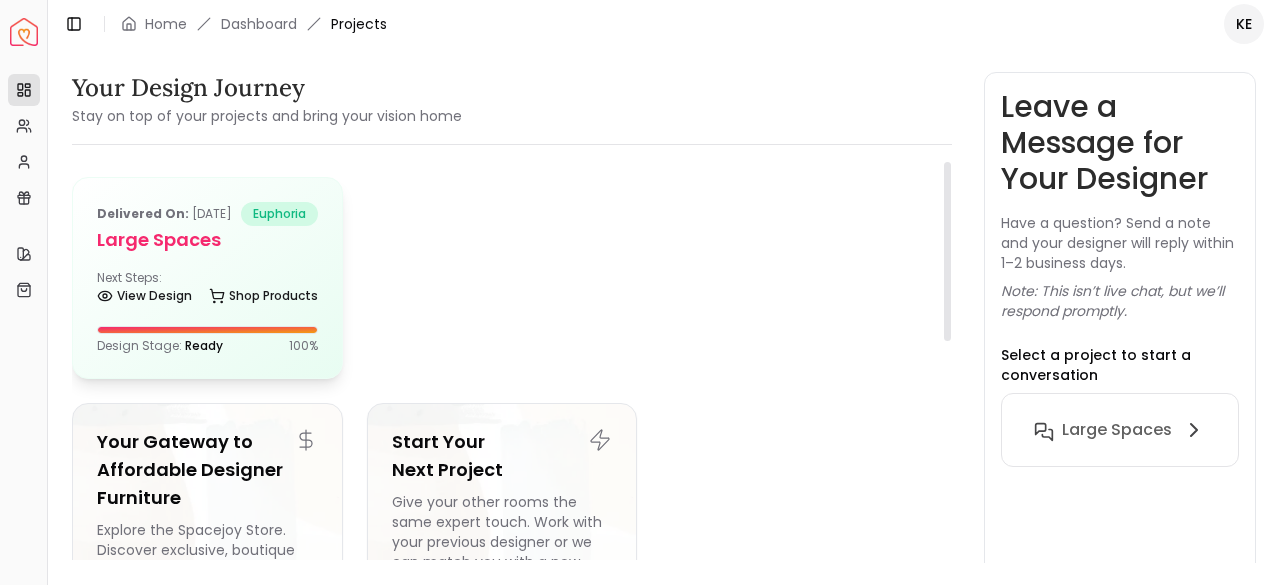 click on "Delivered on:   [DATE] euphoria Large Spaces  Next Steps: View Design Shop Products Design Stage:   Ready 100 %" at bounding box center (207, 278) 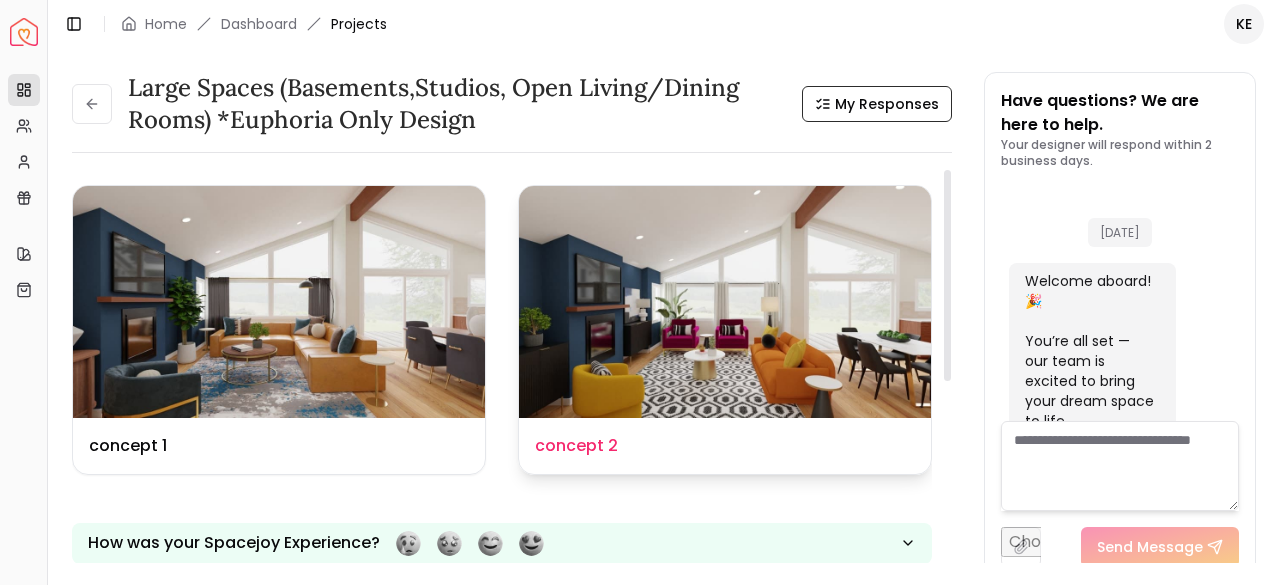 scroll, scrollTop: 1446, scrollLeft: 0, axis: vertical 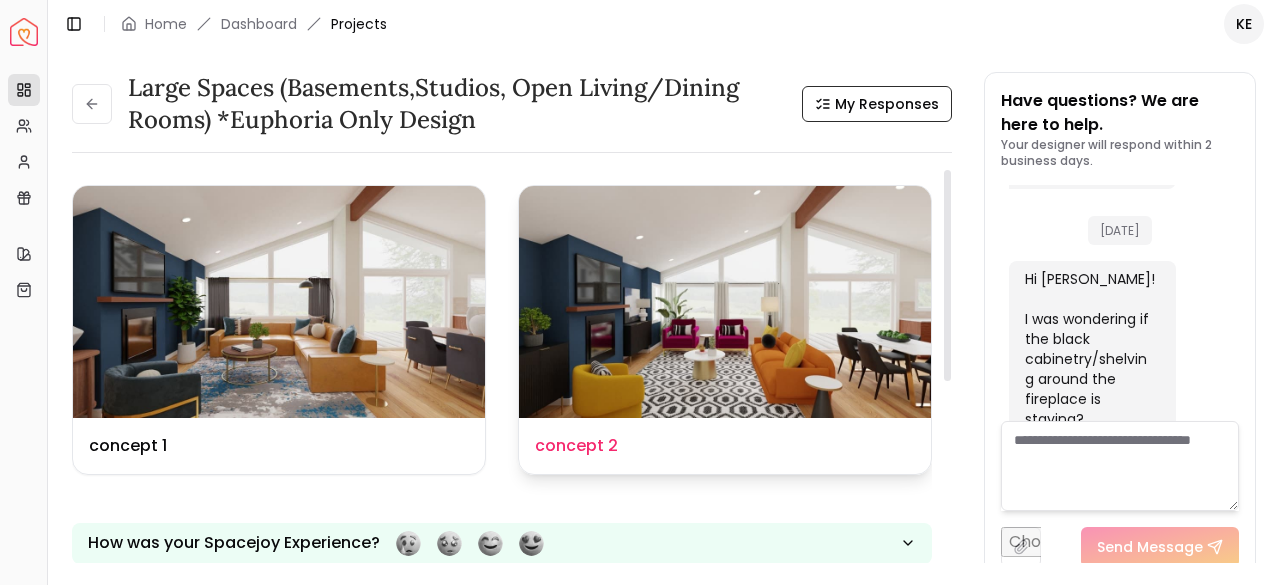 click at bounding box center [725, 302] 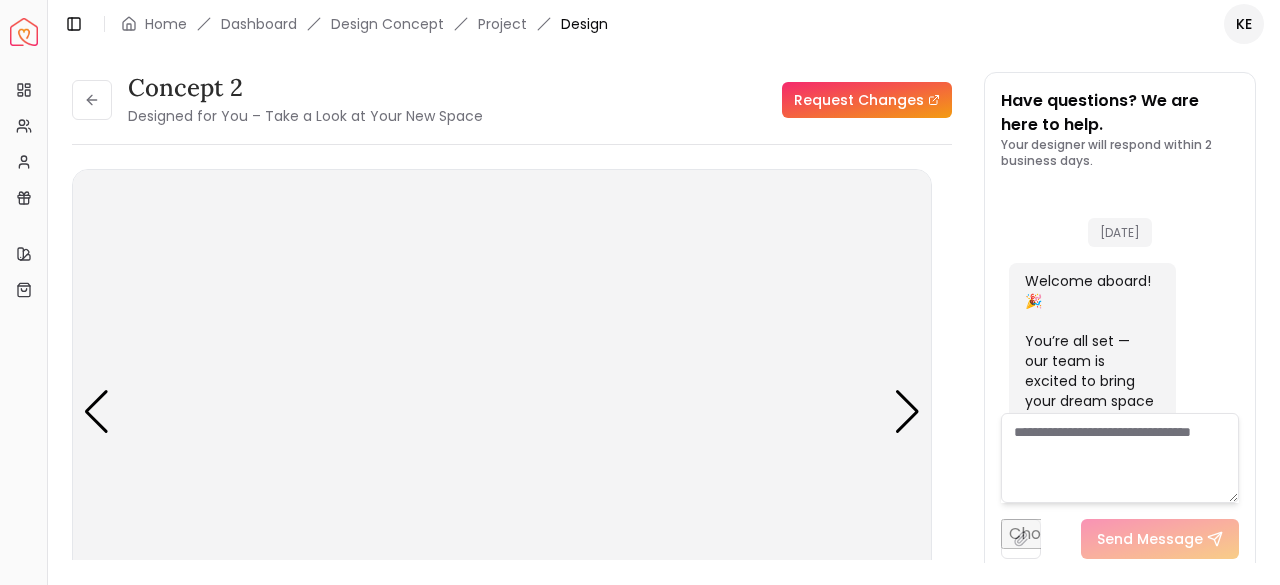 scroll, scrollTop: 1454, scrollLeft: 0, axis: vertical 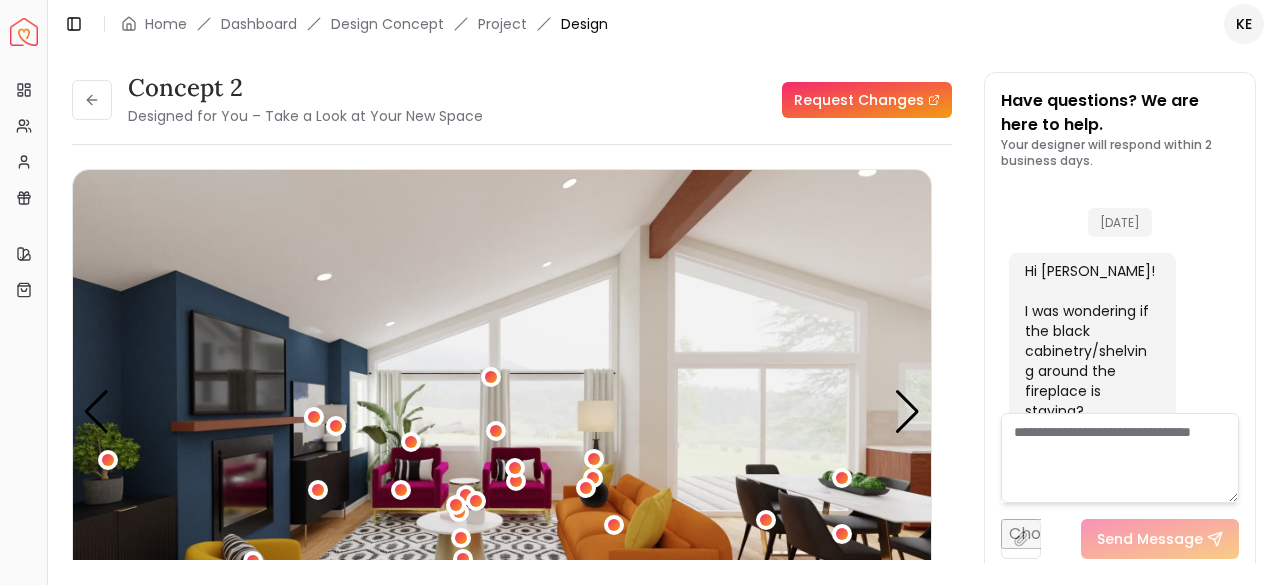 click on "Request Changes" at bounding box center (867, 100) 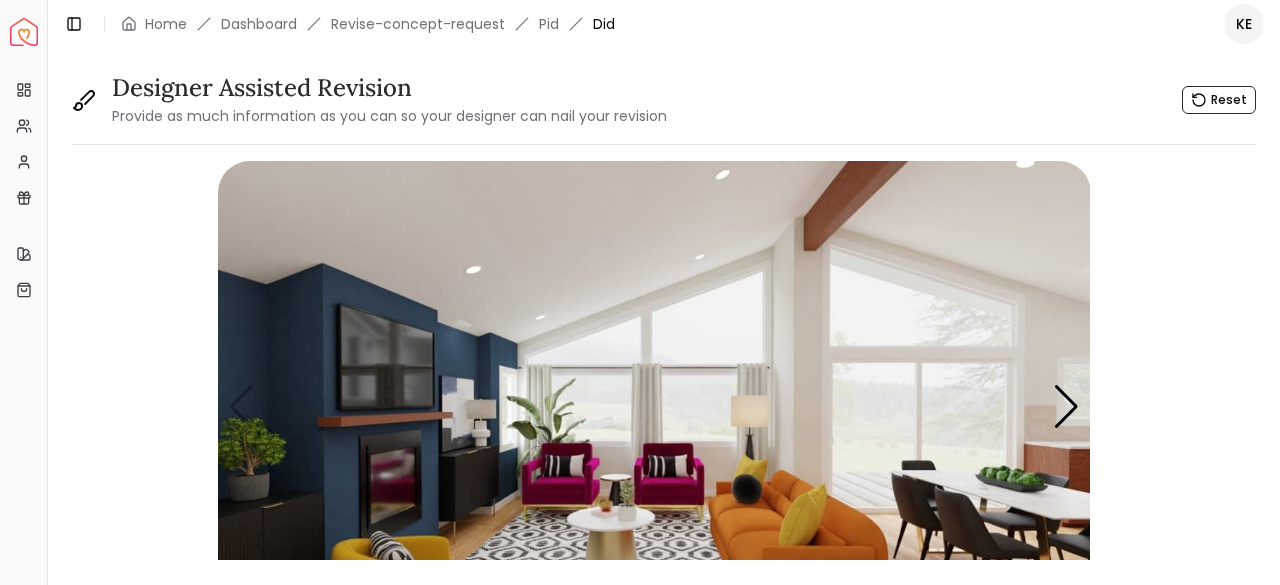 scroll, scrollTop: 0, scrollLeft: 0, axis: both 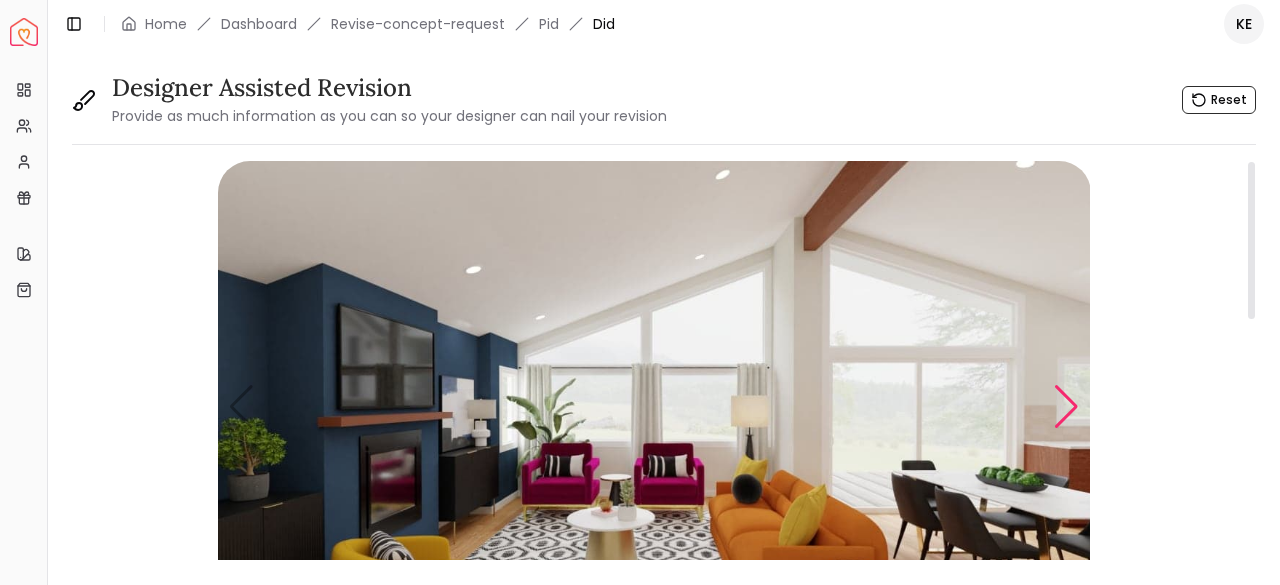 click at bounding box center (1066, 407) 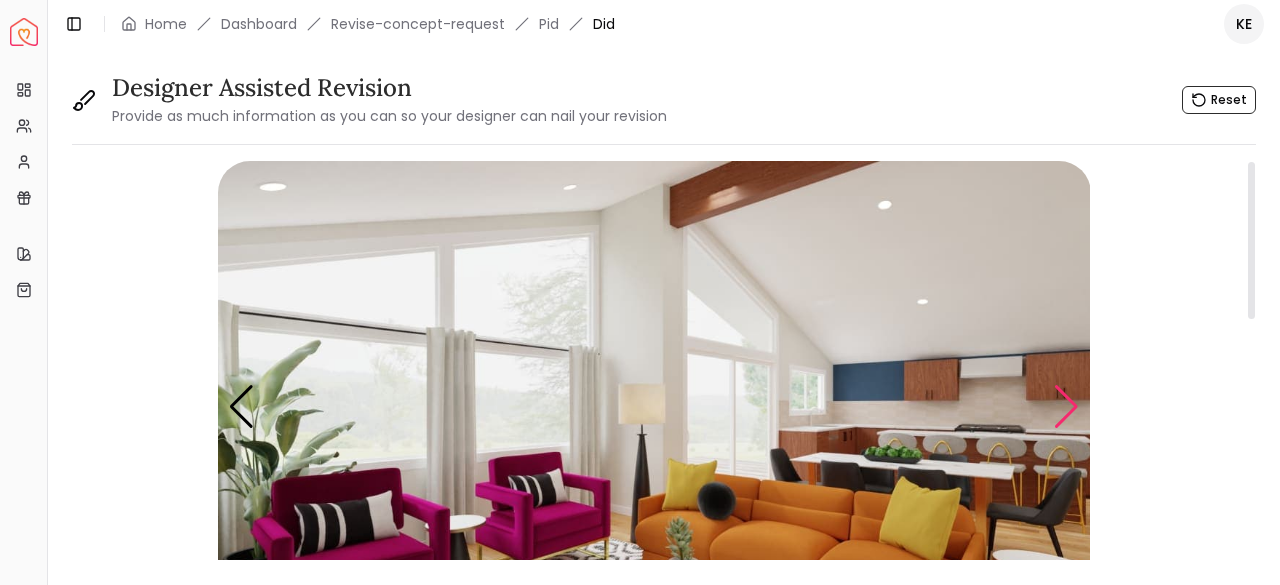 click at bounding box center [1066, 407] 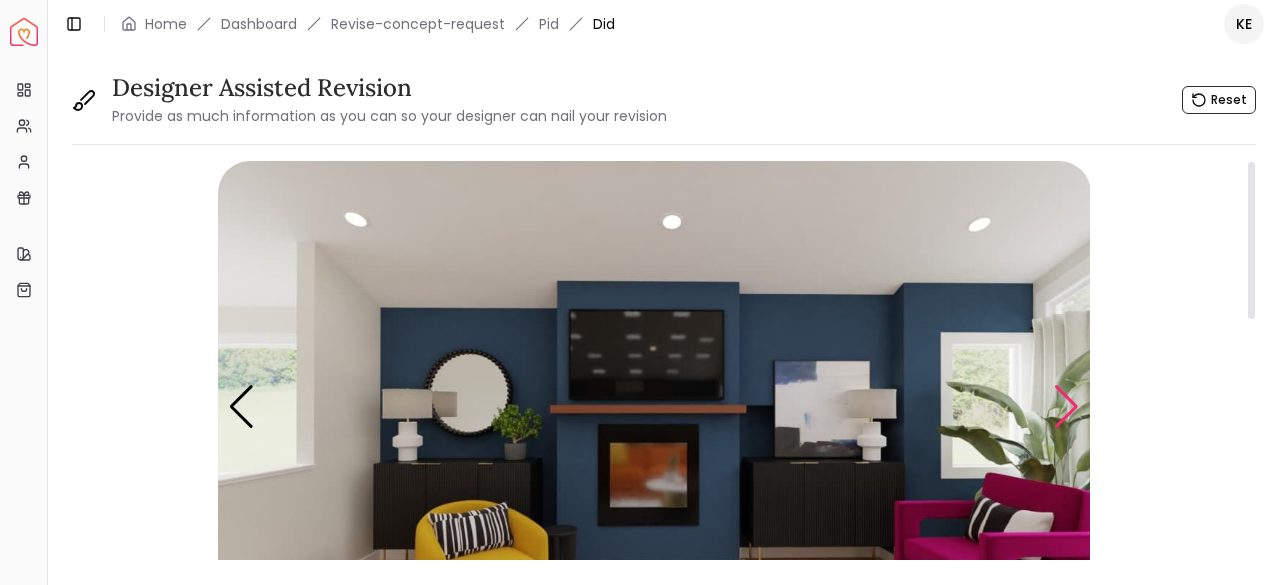 click at bounding box center (1066, 407) 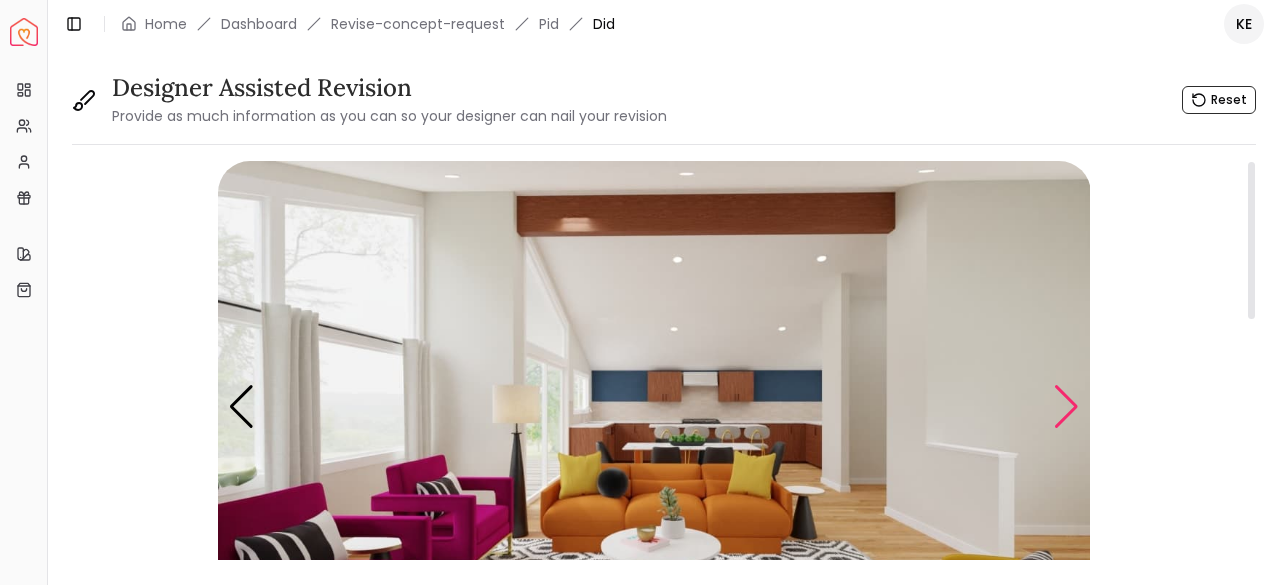 click at bounding box center [1066, 407] 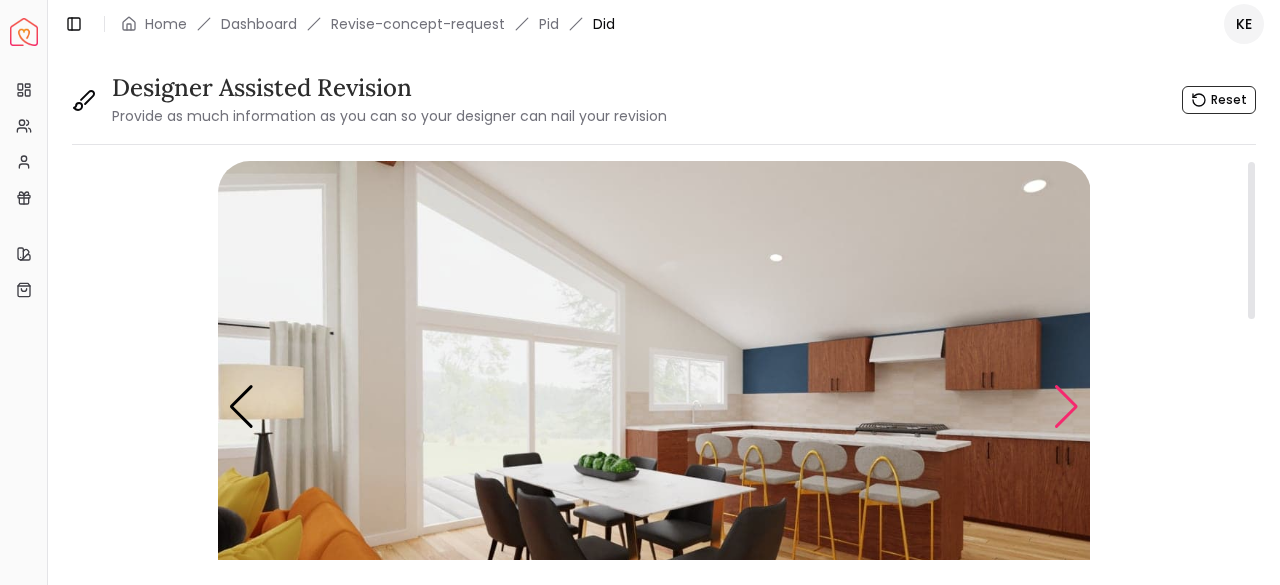 click at bounding box center (1066, 407) 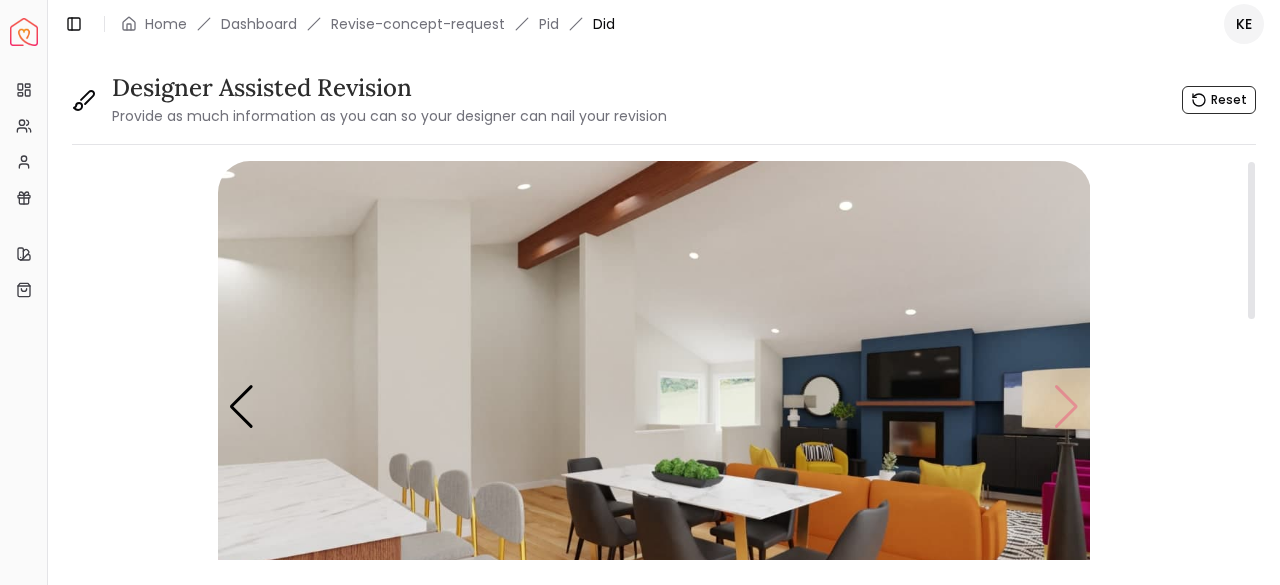 click at bounding box center [654, 406] 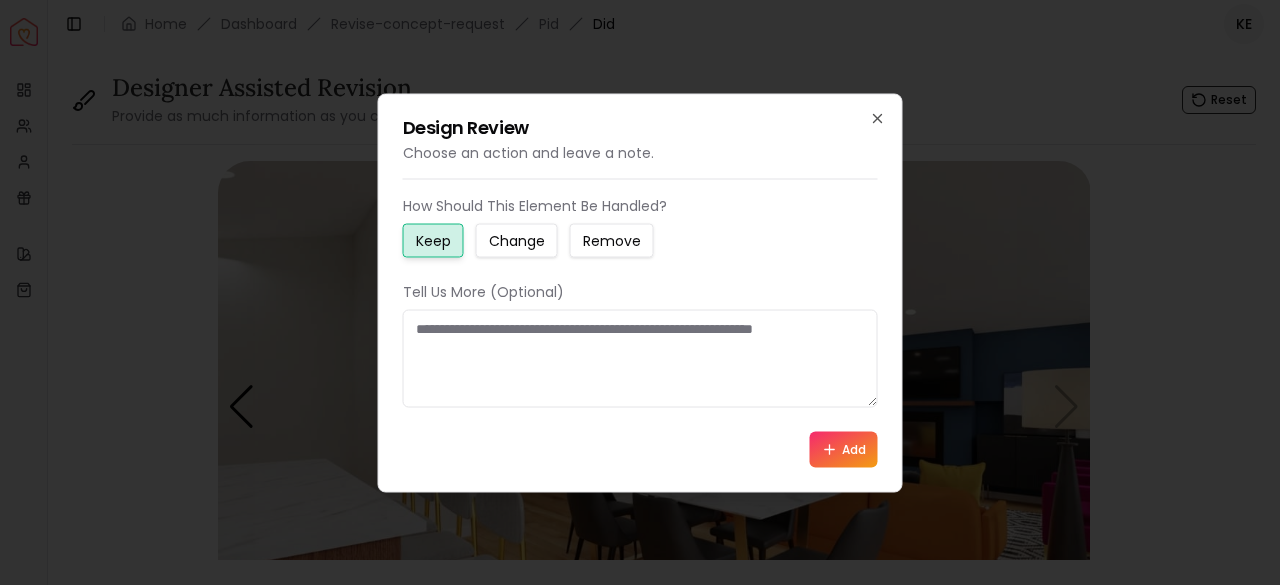 click on "Change" at bounding box center [517, 240] 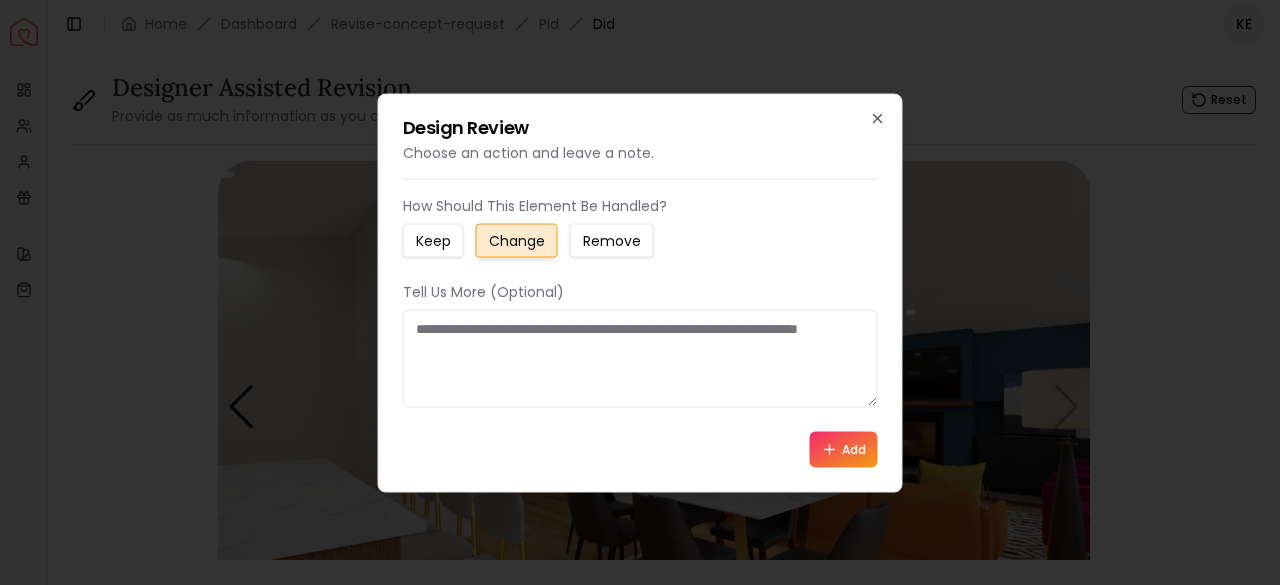 click at bounding box center (640, 358) 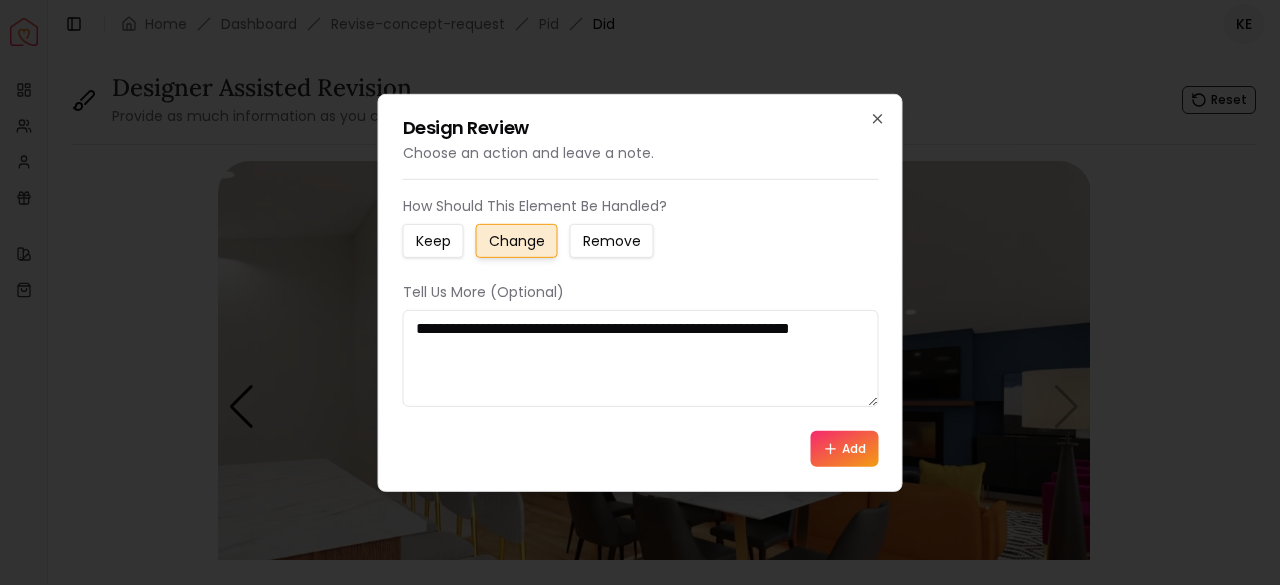 click on "**********" at bounding box center (641, 357) 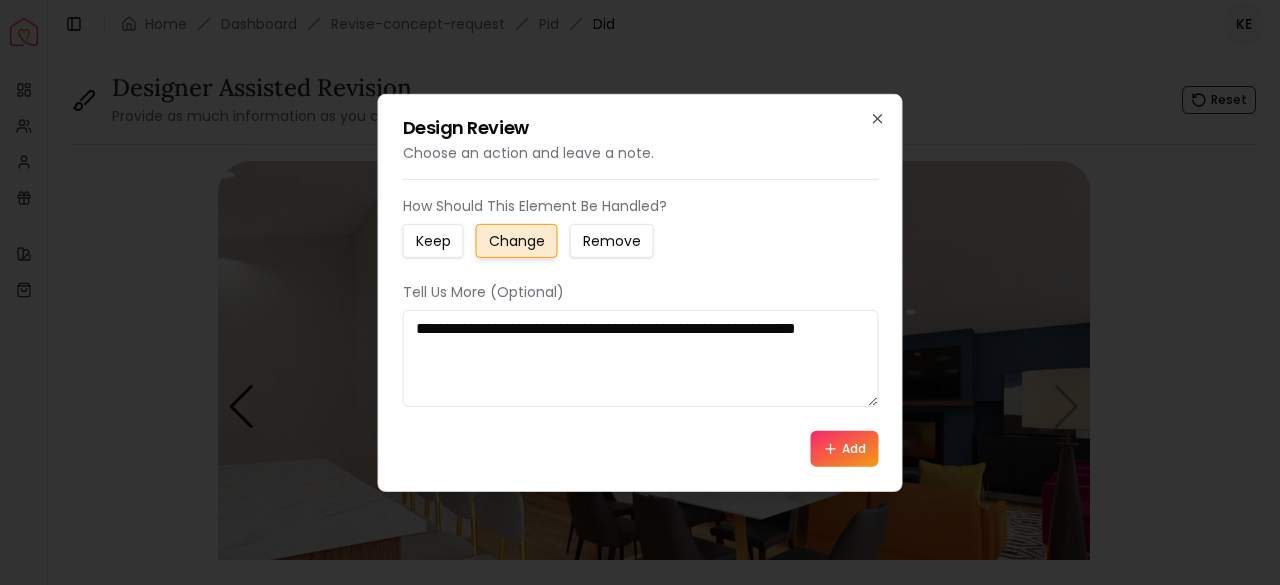 click on "**********" at bounding box center [641, 357] 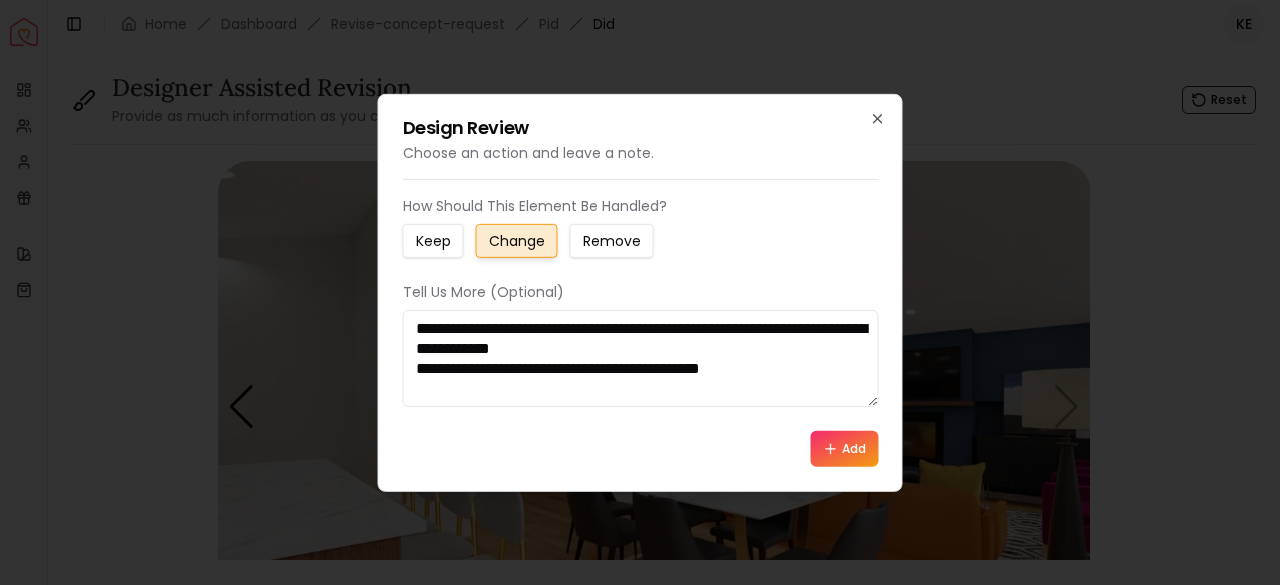 click on "**********" at bounding box center (641, 357) 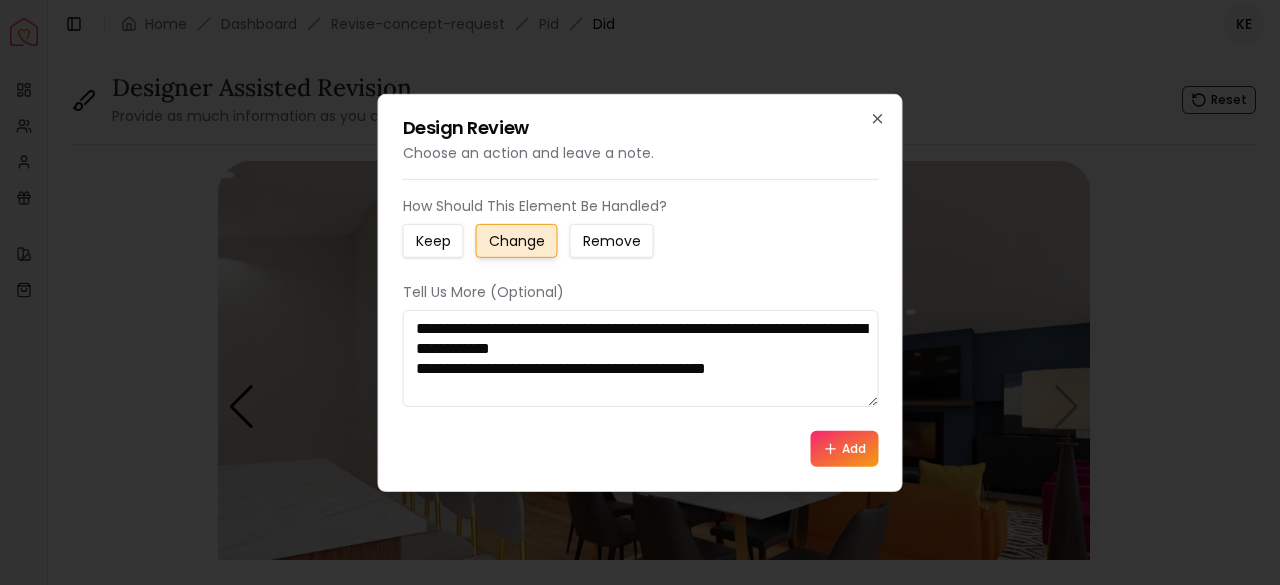 click on "**********" at bounding box center (641, 357) 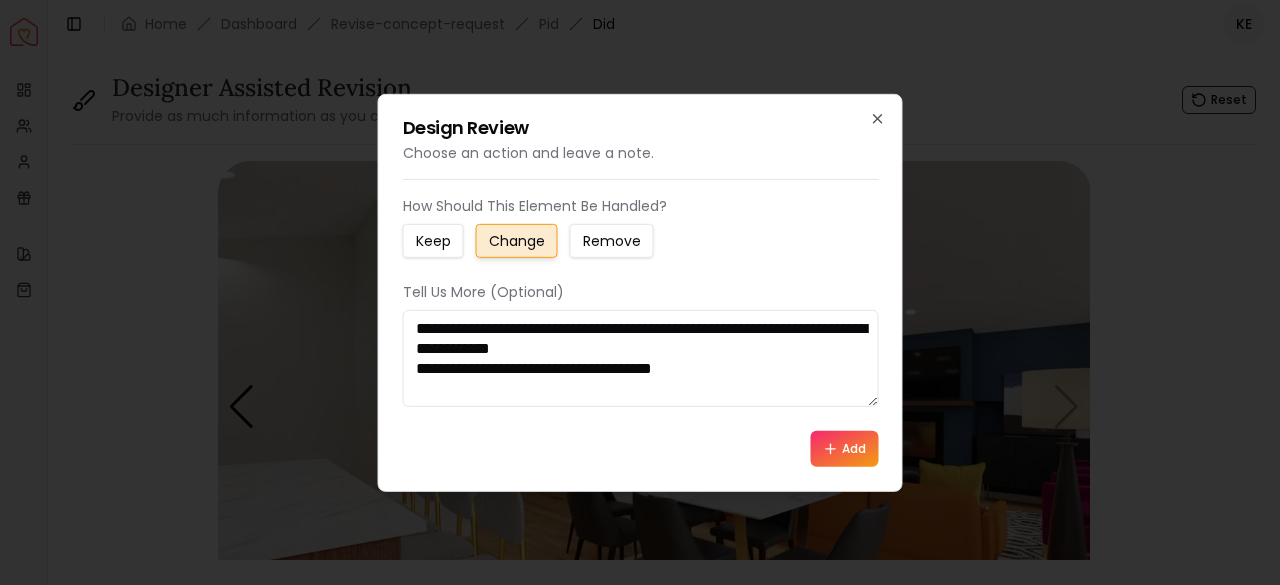 click on "**********" at bounding box center (641, 357) 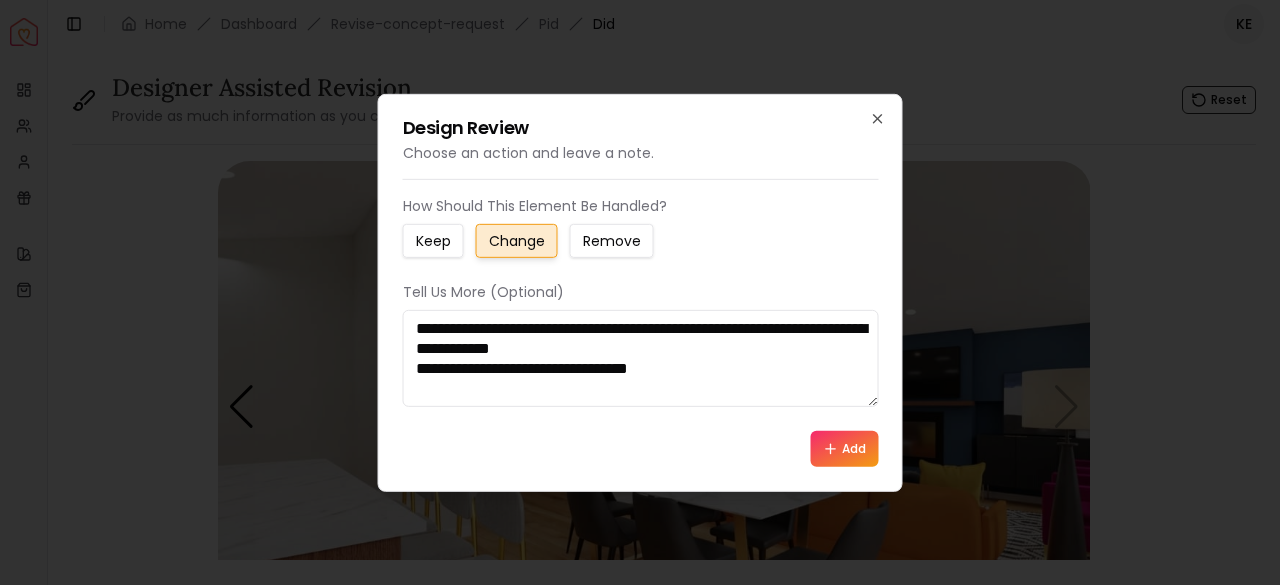 click on "**********" at bounding box center (641, 357) 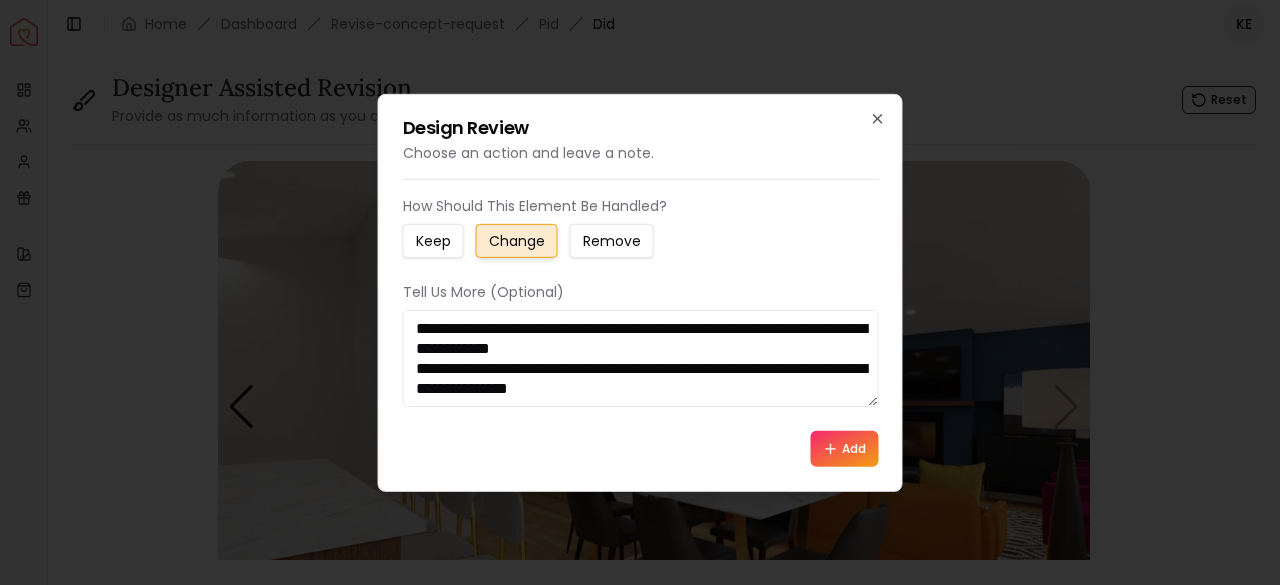 click on "**********" at bounding box center [641, 357] 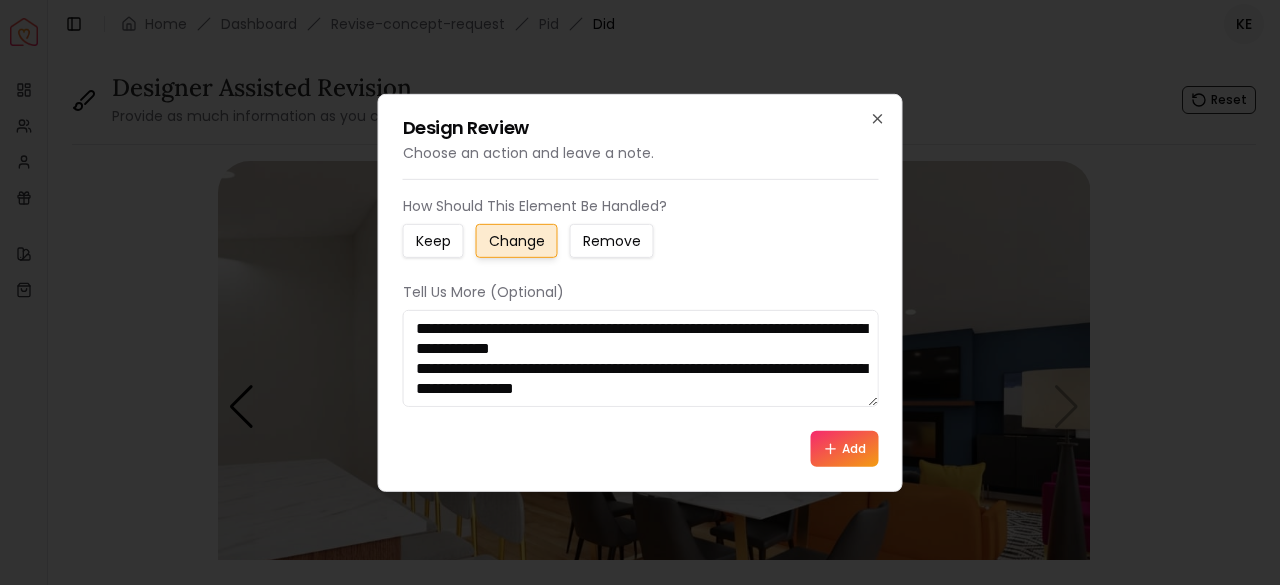 scroll, scrollTop: 12, scrollLeft: 0, axis: vertical 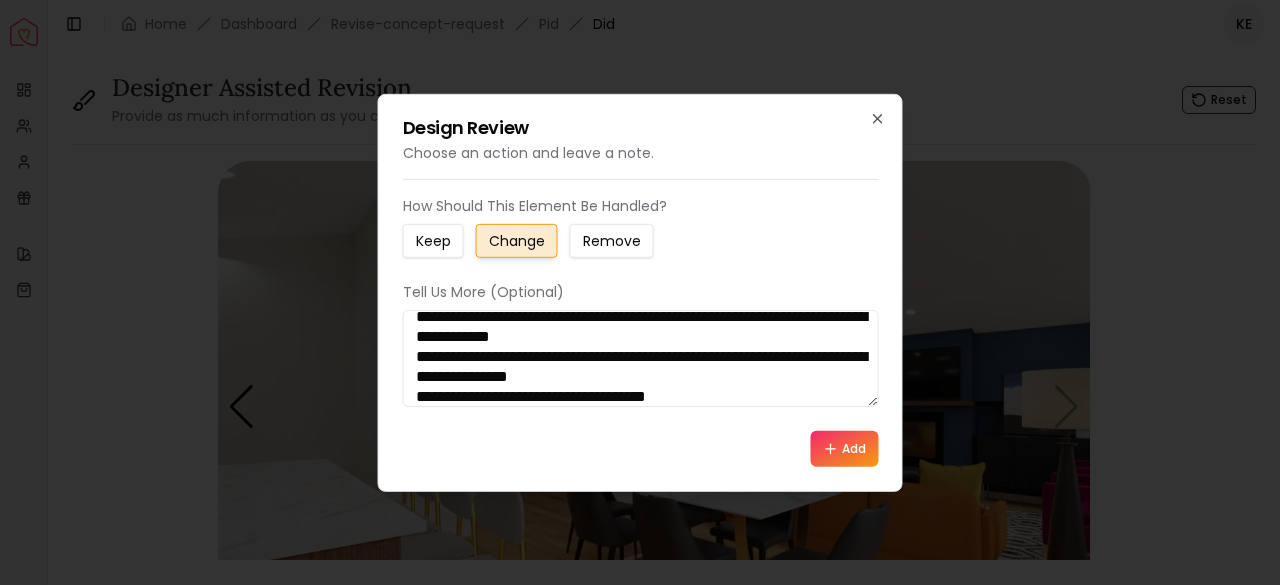 click on "**********" at bounding box center (641, 357) 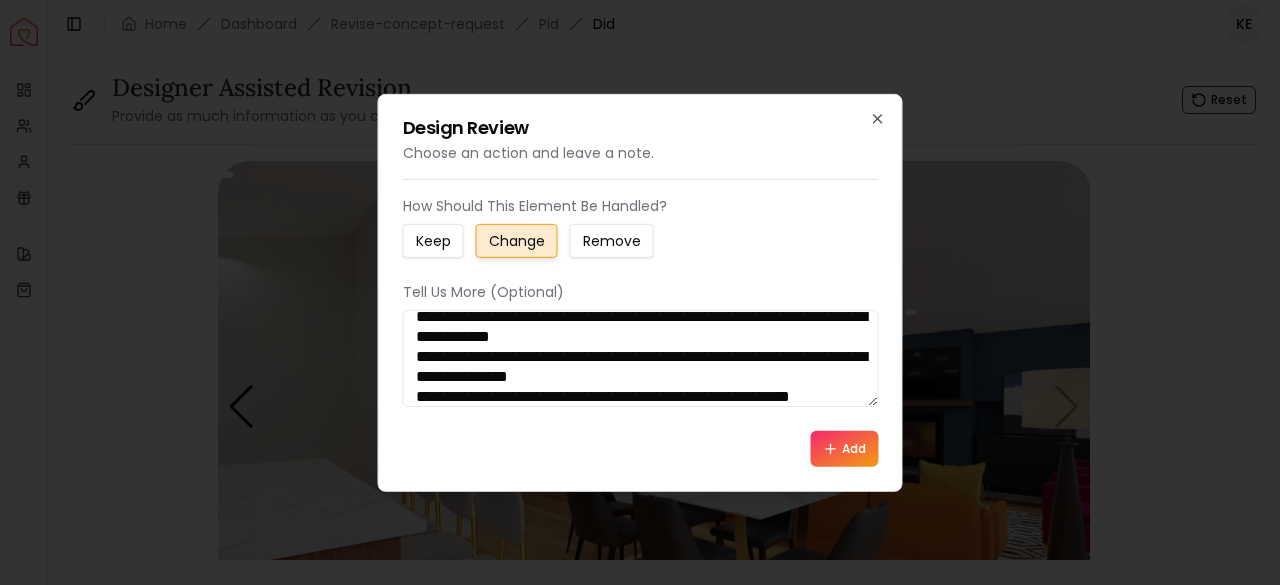 scroll, scrollTop: 32, scrollLeft: 0, axis: vertical 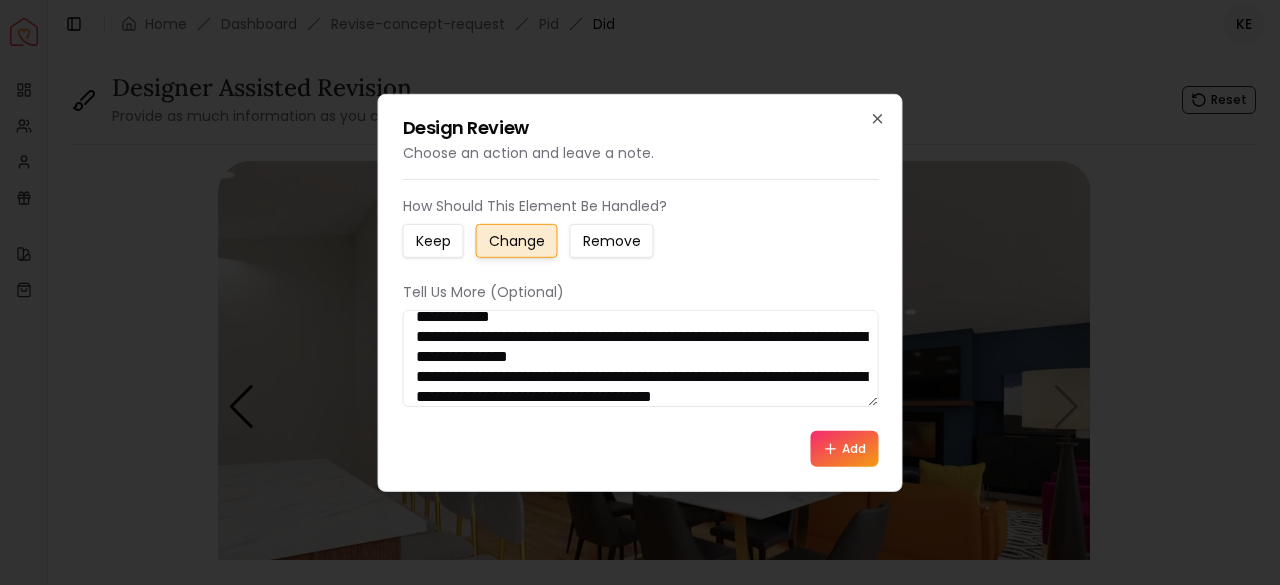 click on "**********" at bounding box center [641, 357] 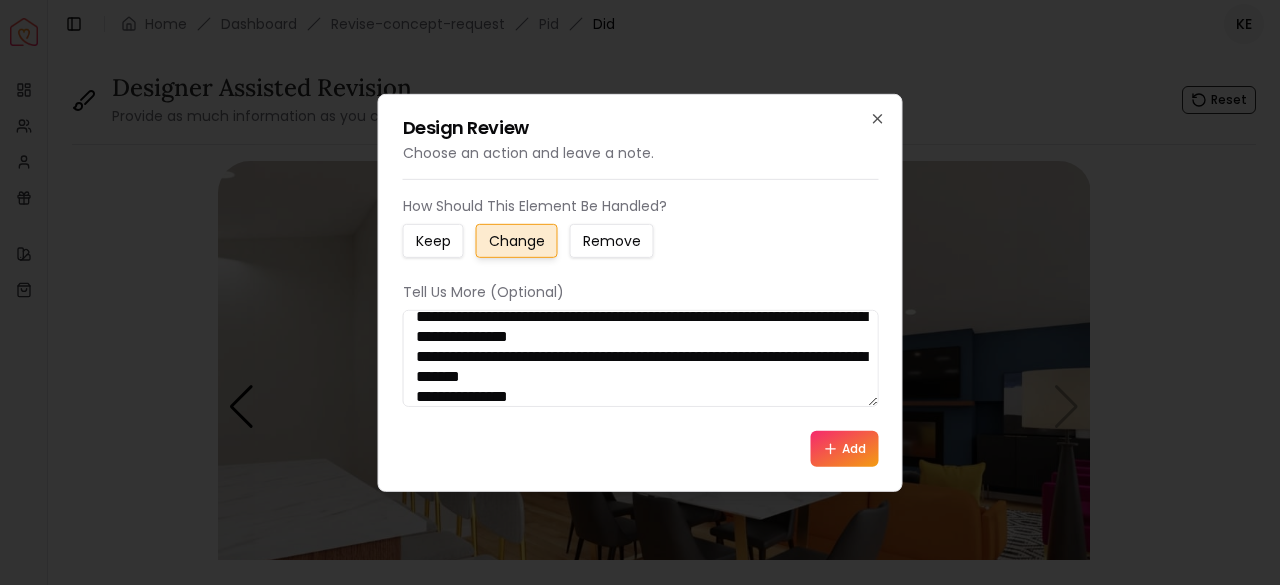 scroll, scrollTop: 72, scrollLeft: 0, axis: vertical 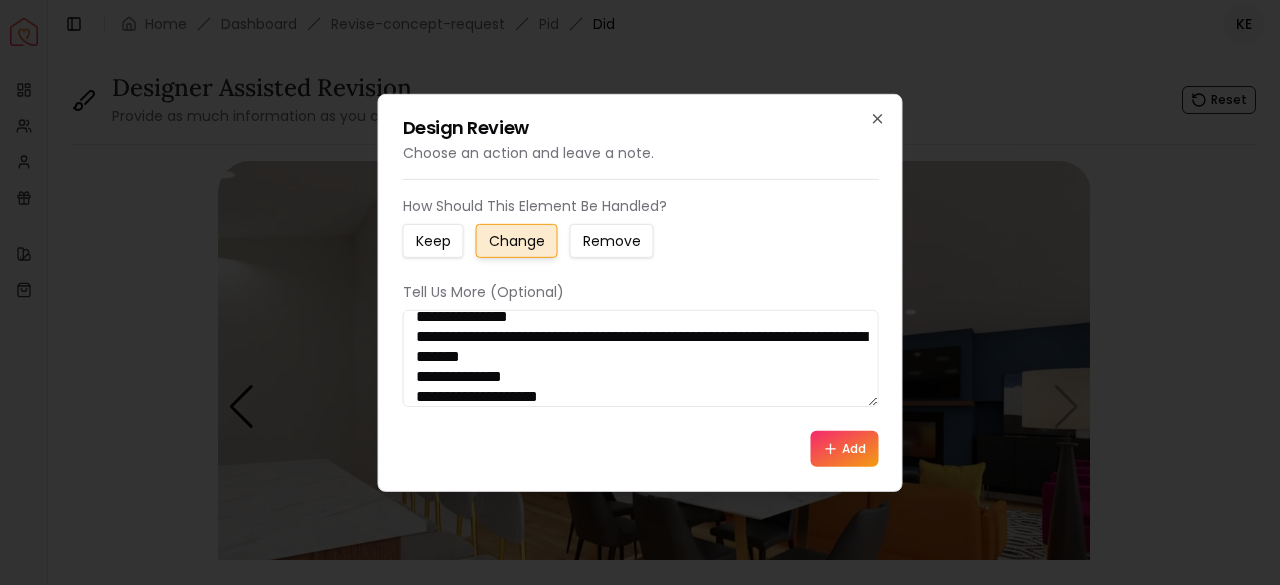 click on "**********" at bounding box center [641, 357] 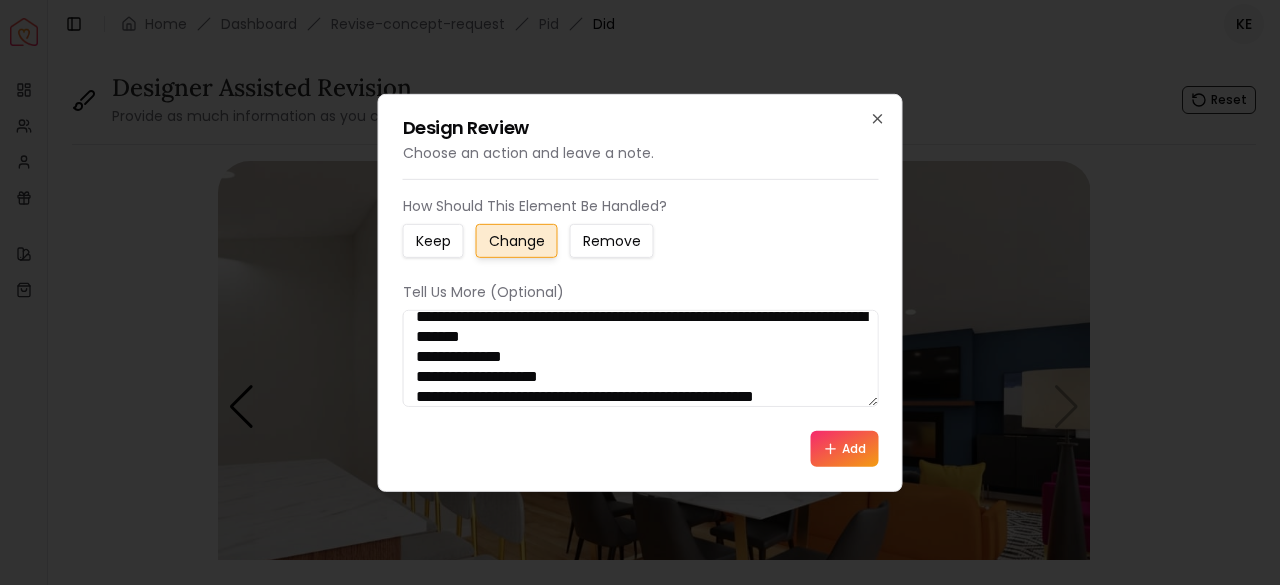 scroll, scrollTop: 112, scrollLeft: 0, axis: vertical 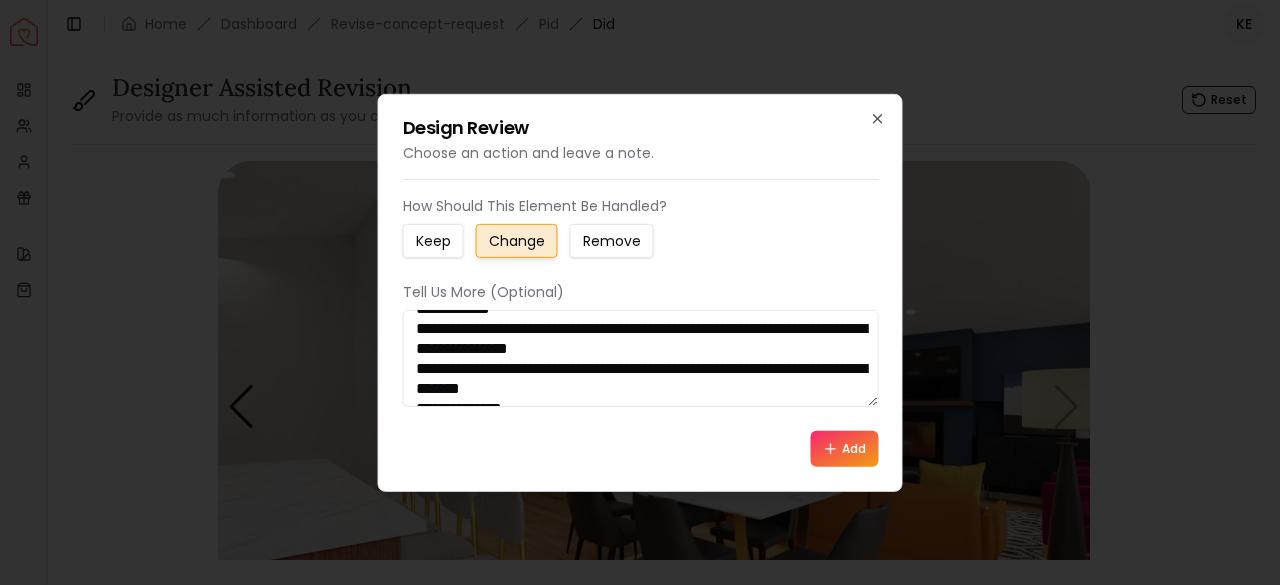 click on "**********" at bounding box center (641, 357) 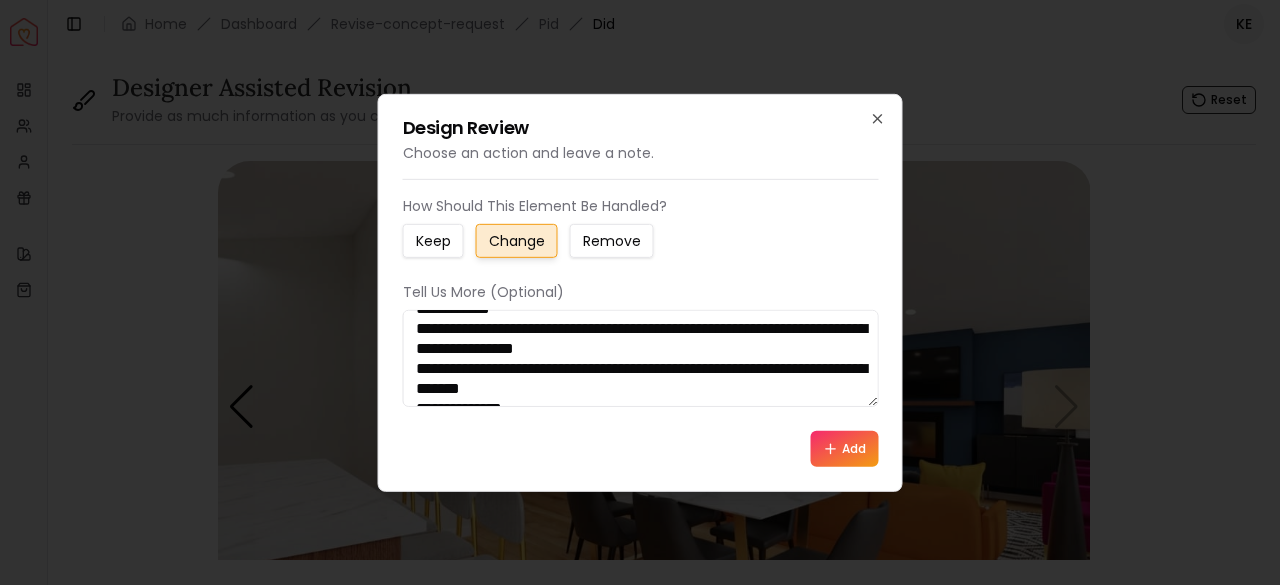 scroll, scrollTop: 120, scrollLeft: 0, axis: vertical 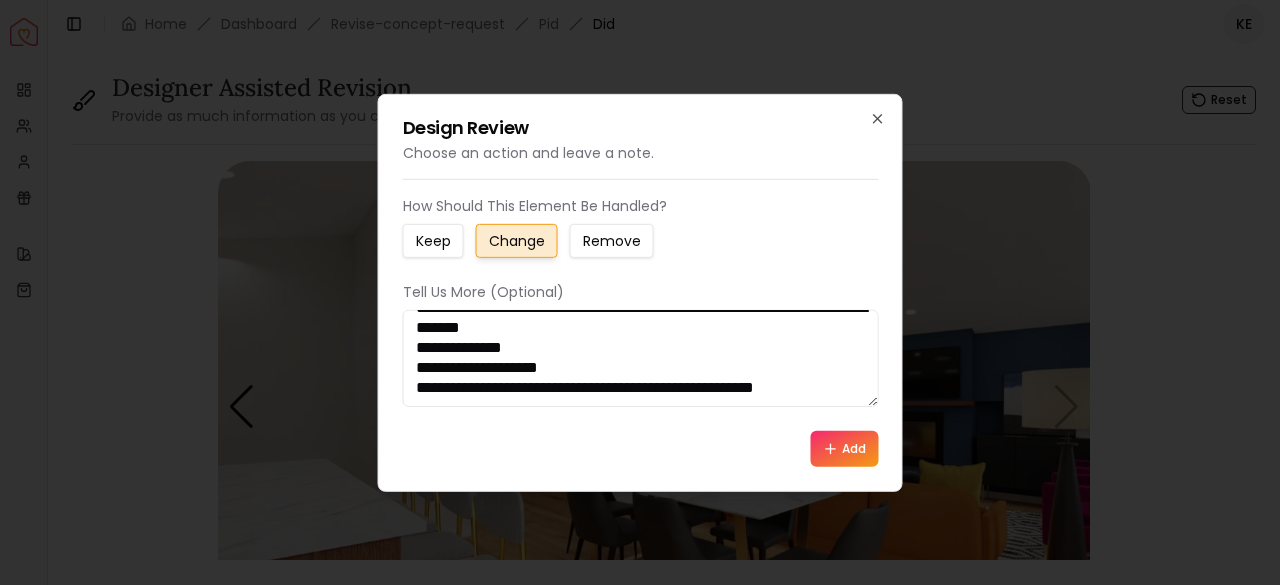 click on "**********" at bounding box center (641, 357) 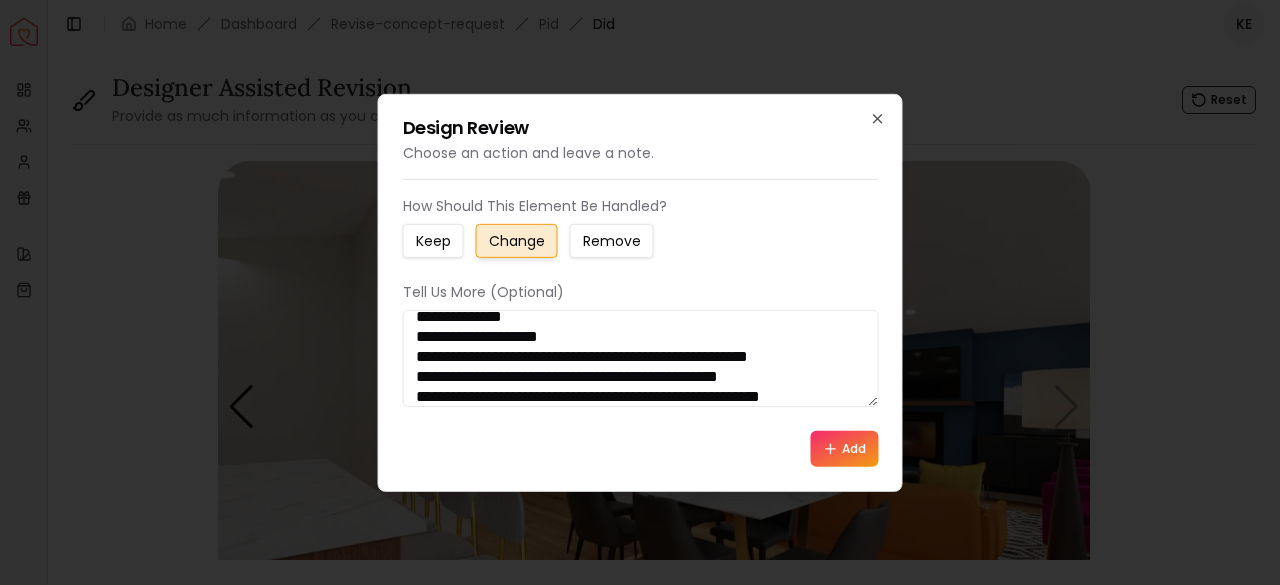 scroll, scrollTop: 152, scrollLeft: 0, axis: vertical 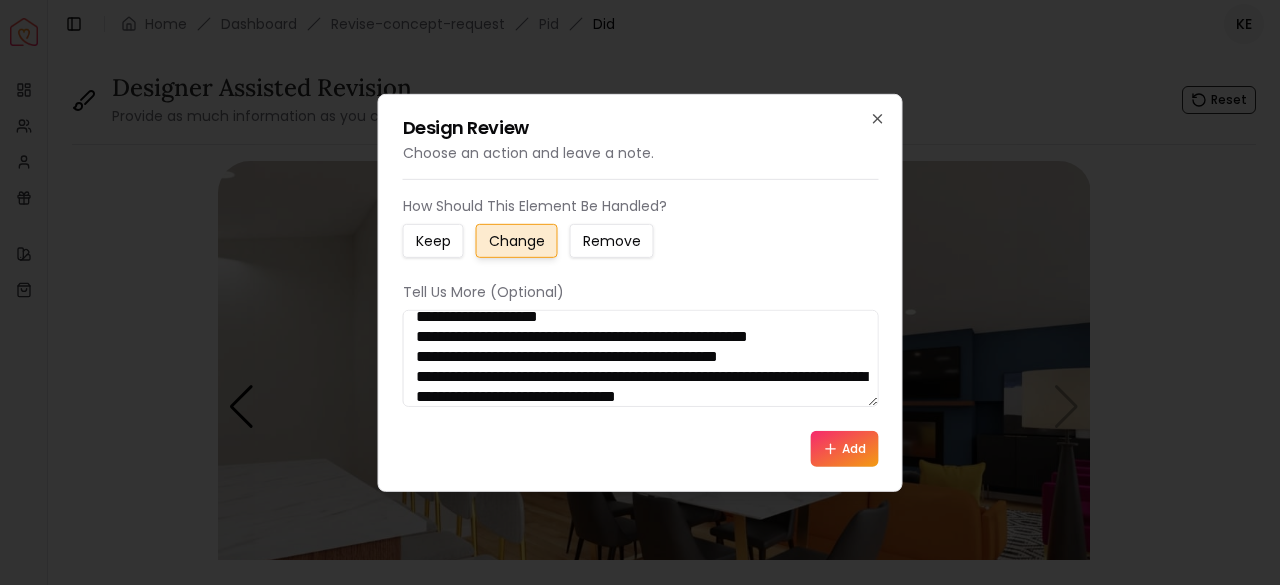type on "**********" 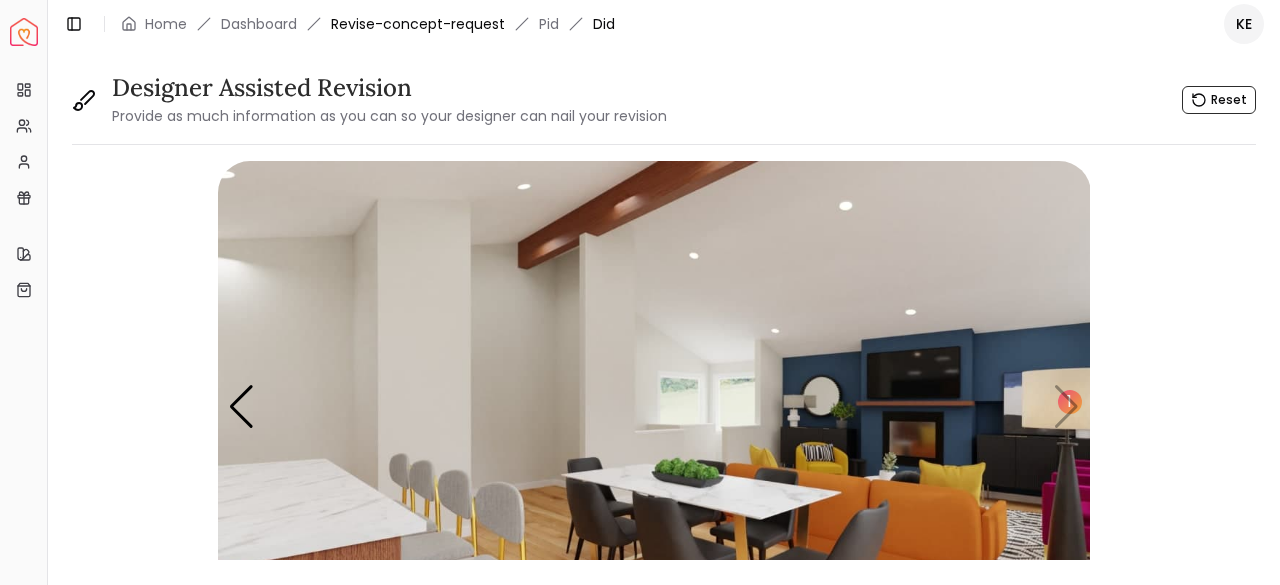 click on "Revise-concept-request" at bounding box center (418, 24) 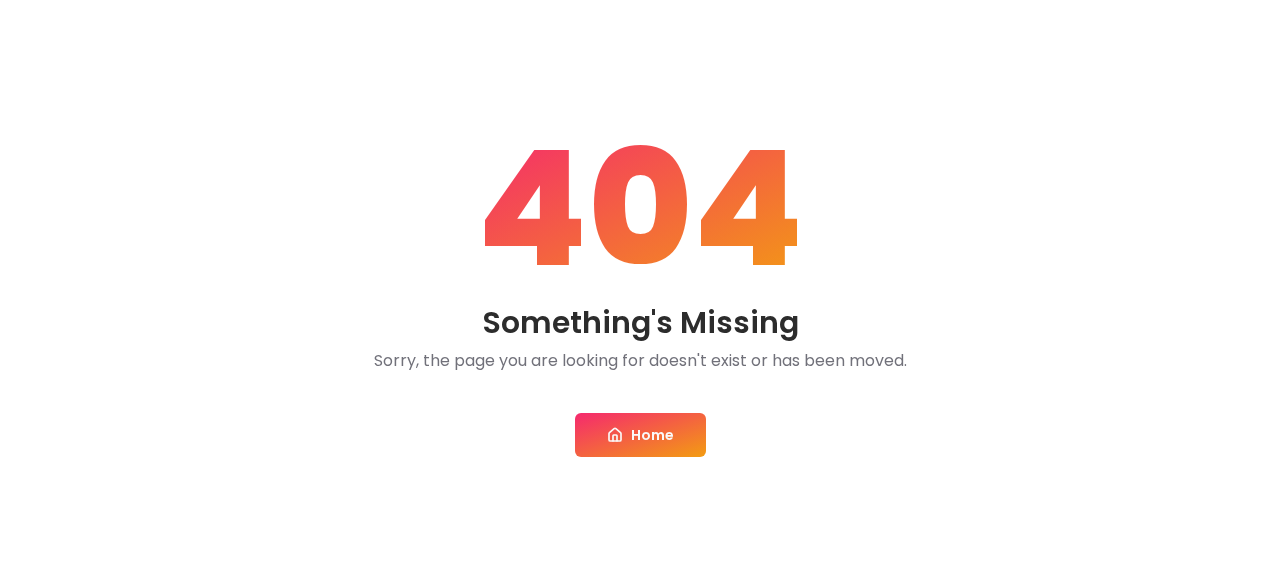 scroll, scrollTop: 0, scrollLeft: 0, axis: both 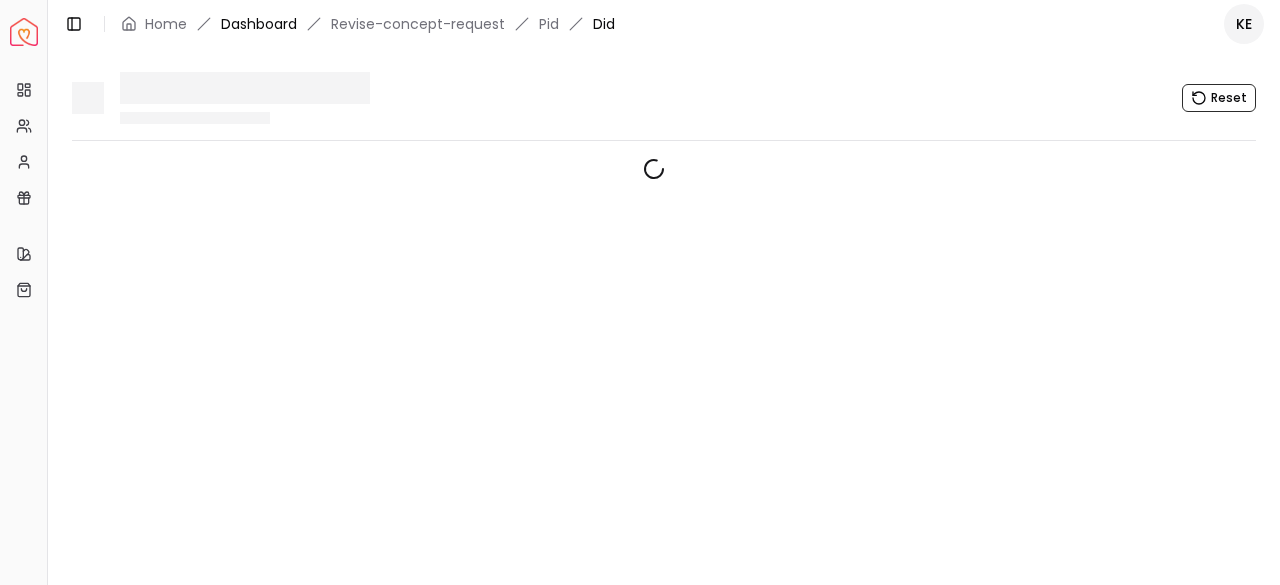 click on "Dashboard" at bounding box center (259, 24) 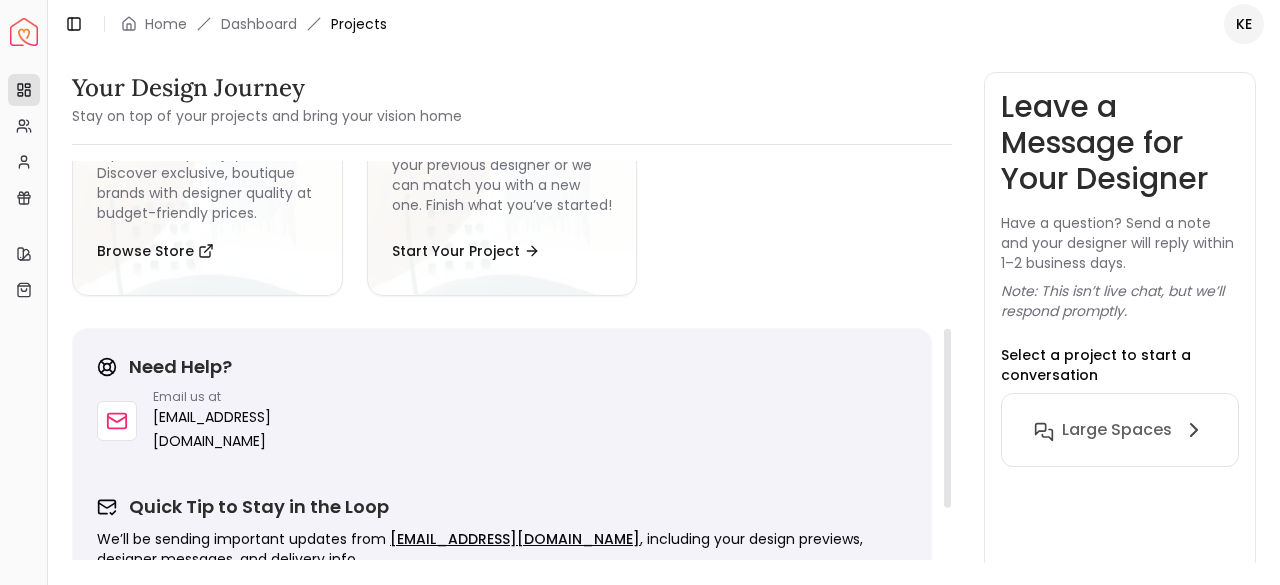 scroll, scrollTop: 429, scrollLeft: 0, axis: vertical 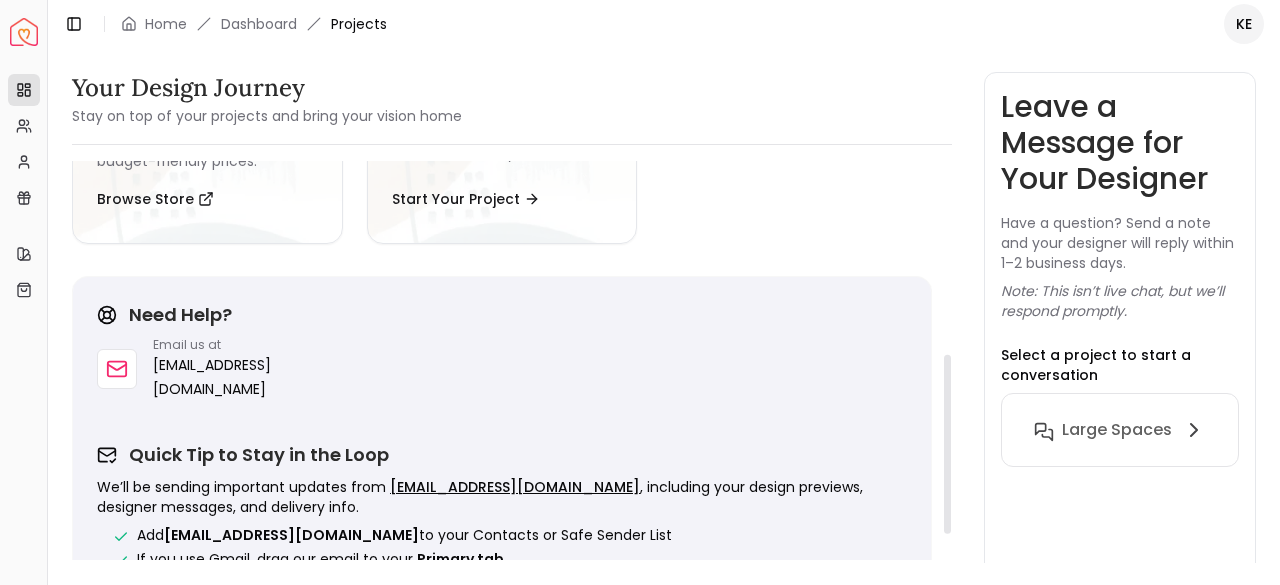 drag, startPoint x: 950, startPoint y: 188, endPoint x: 957, endPoint y: 381, distance: 193.1269 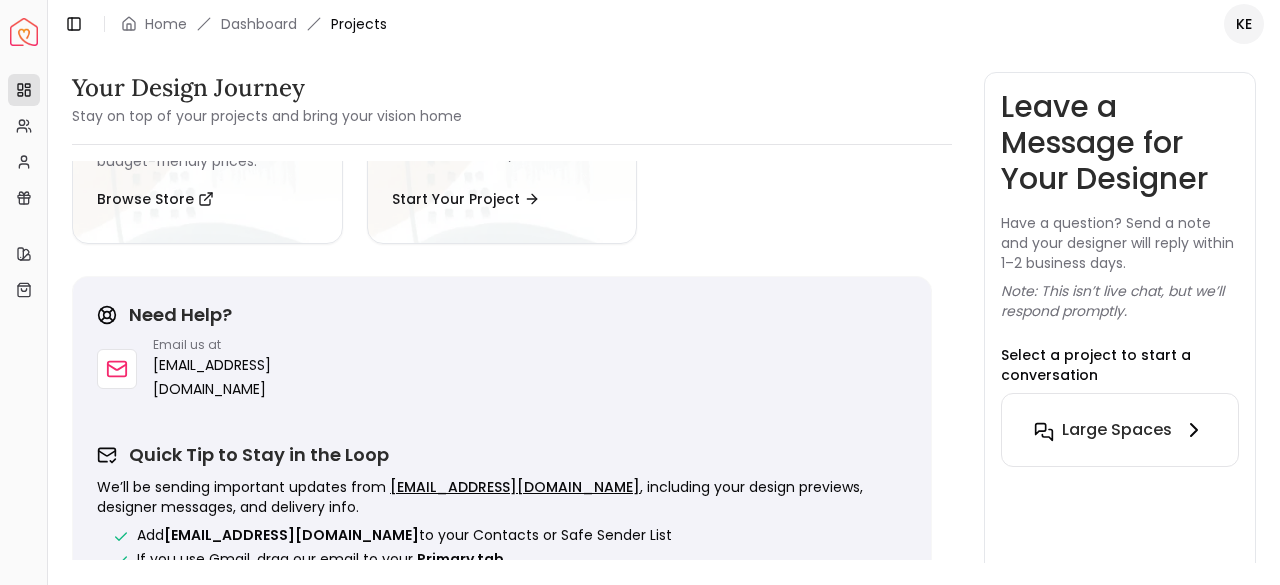 click on "Large Spaces" at bounding box center [1120, 430] 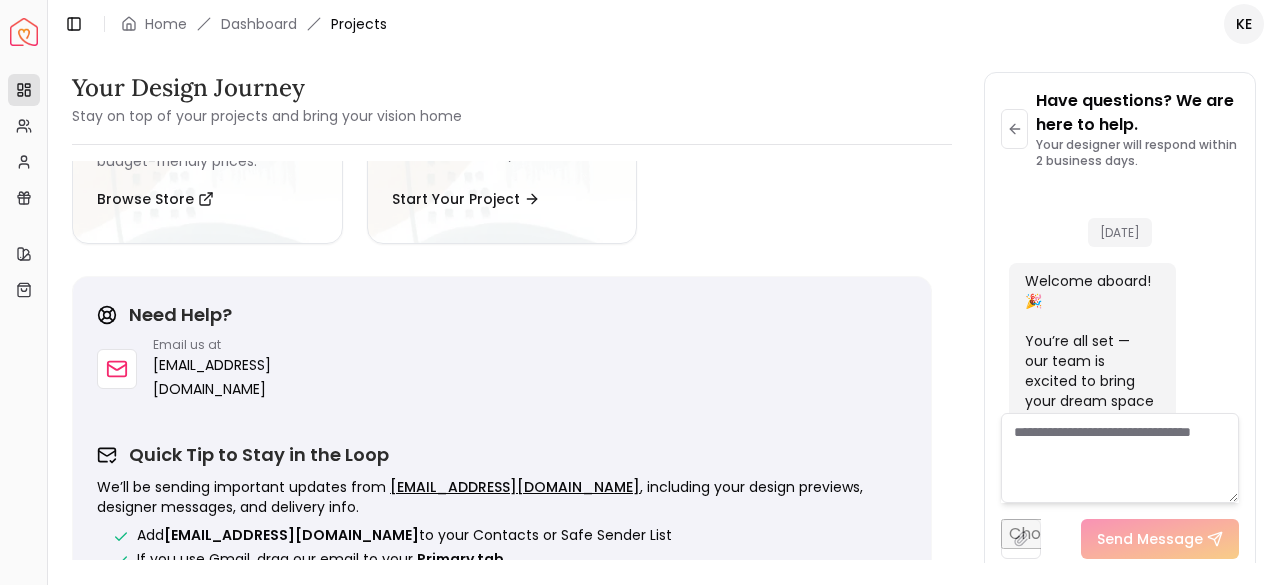scroll, scrollTop: 1454, scrollLeft: 0, axis: vertical 